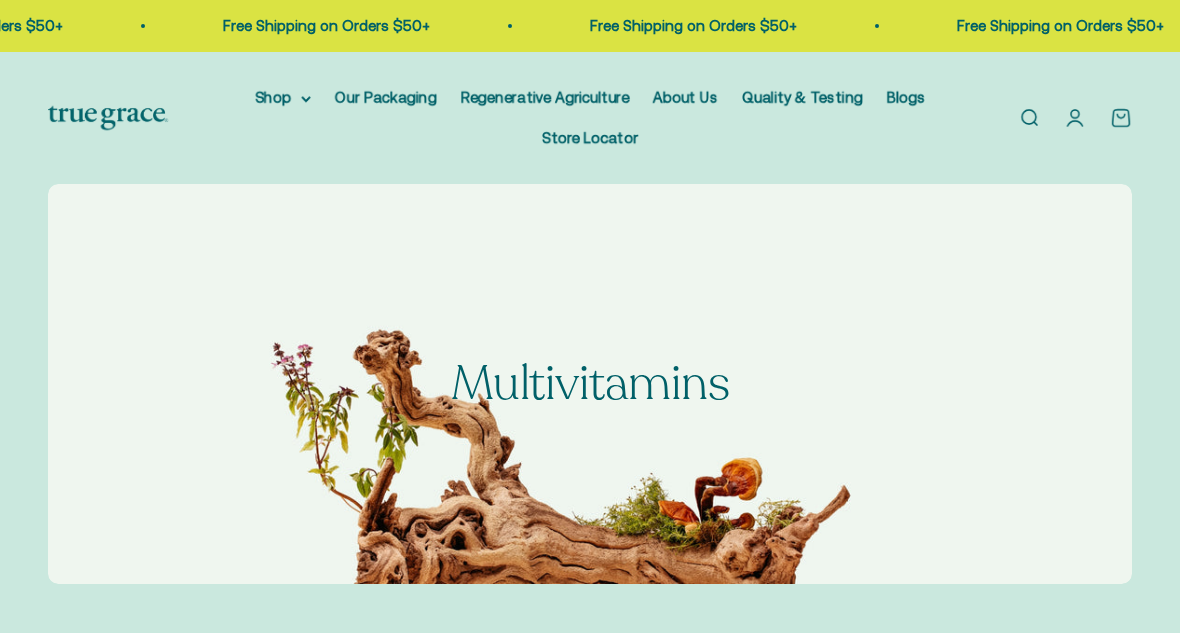 scroll, scrollTop: 0, scrollLeft: 0, axis: both 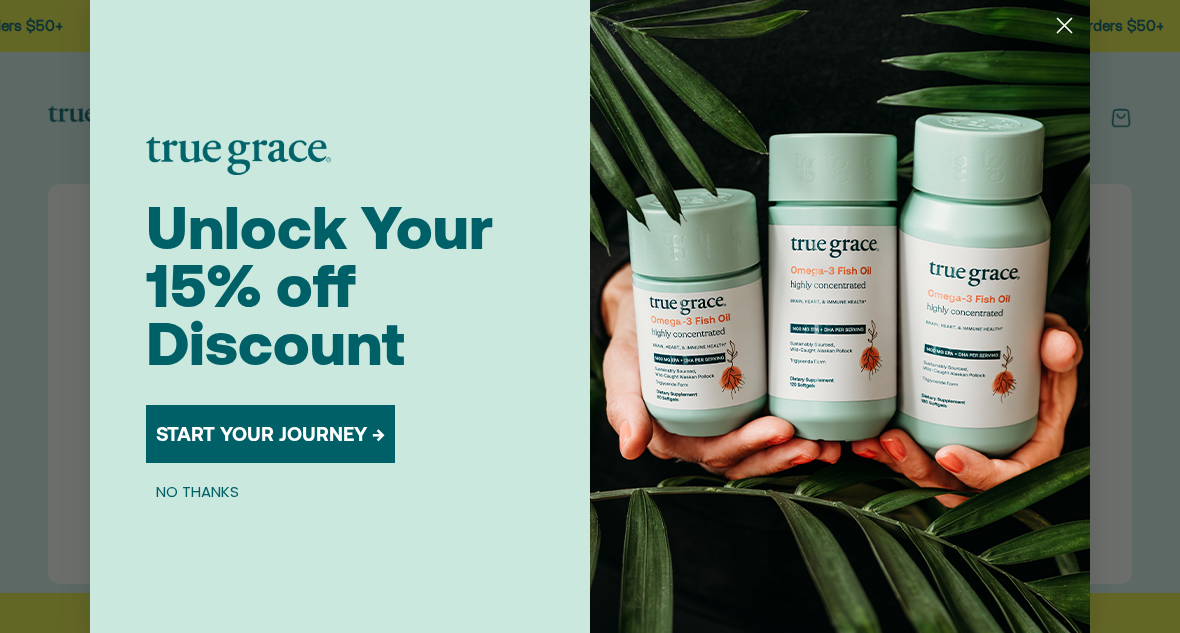 click on "NO THANKS" at bounding box center [197, 491] 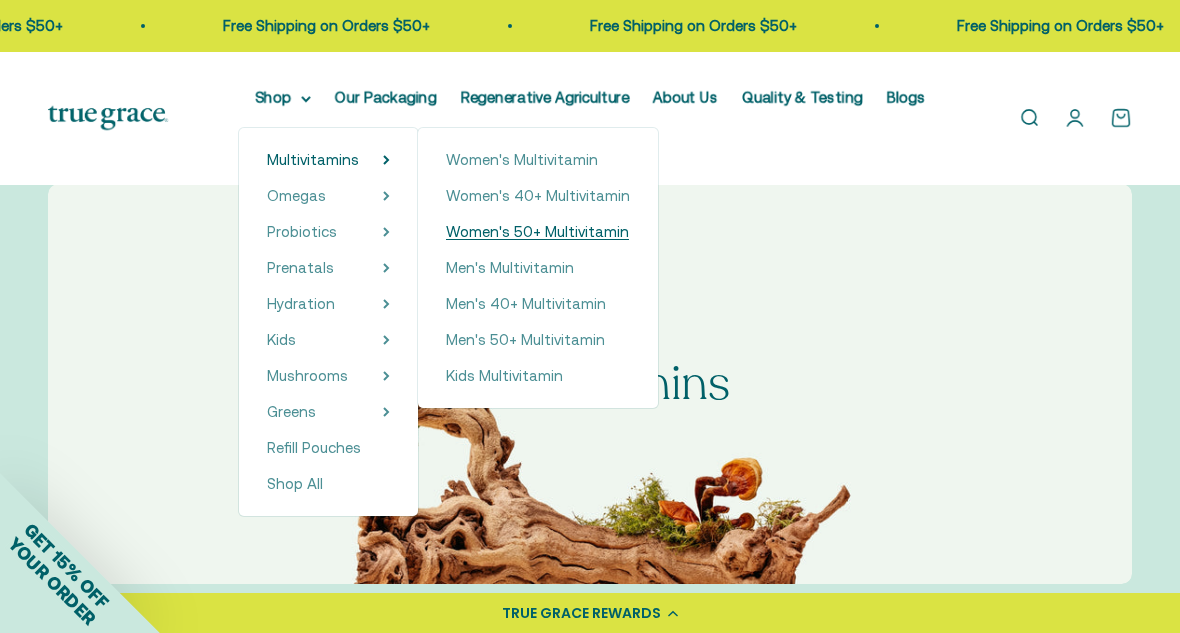 click on "Women's 50+ Multivitamin" at bounding box center [537, 231] 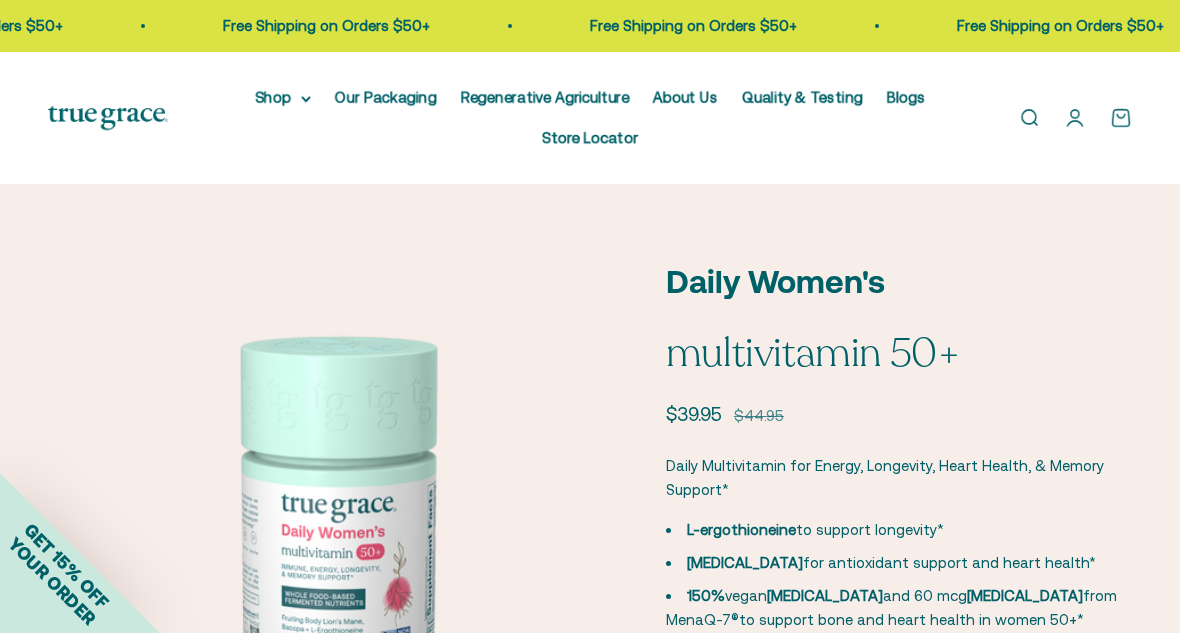 scroll, scrollTop: 0, scrollLeft: 0, axis: both 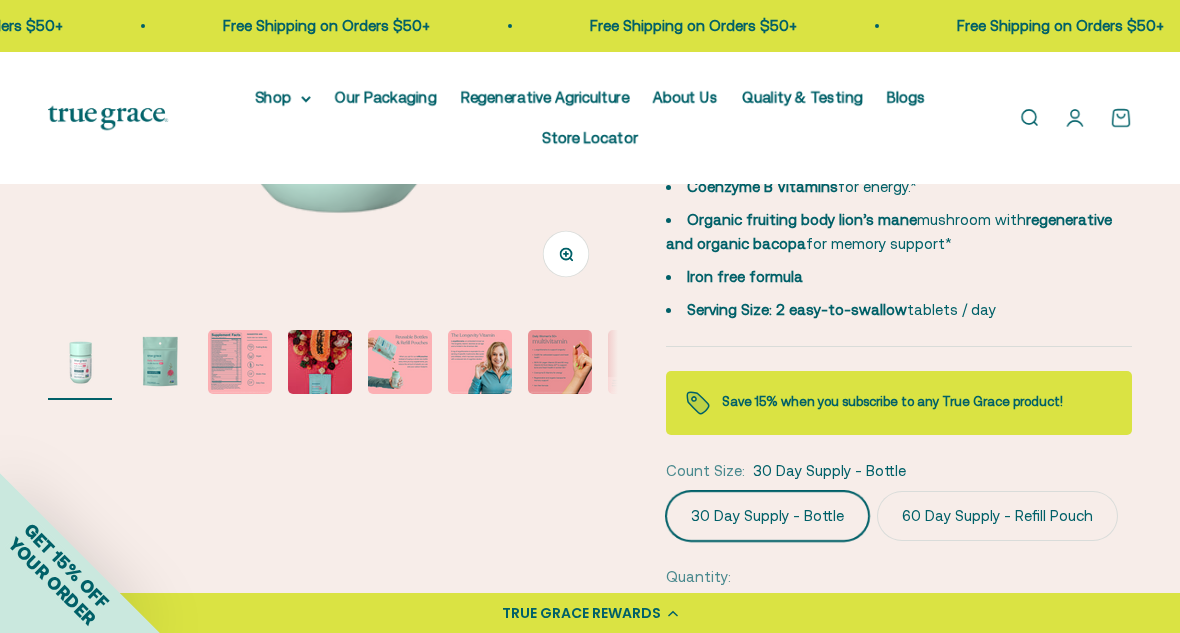 click at bounding box center [240, 362] 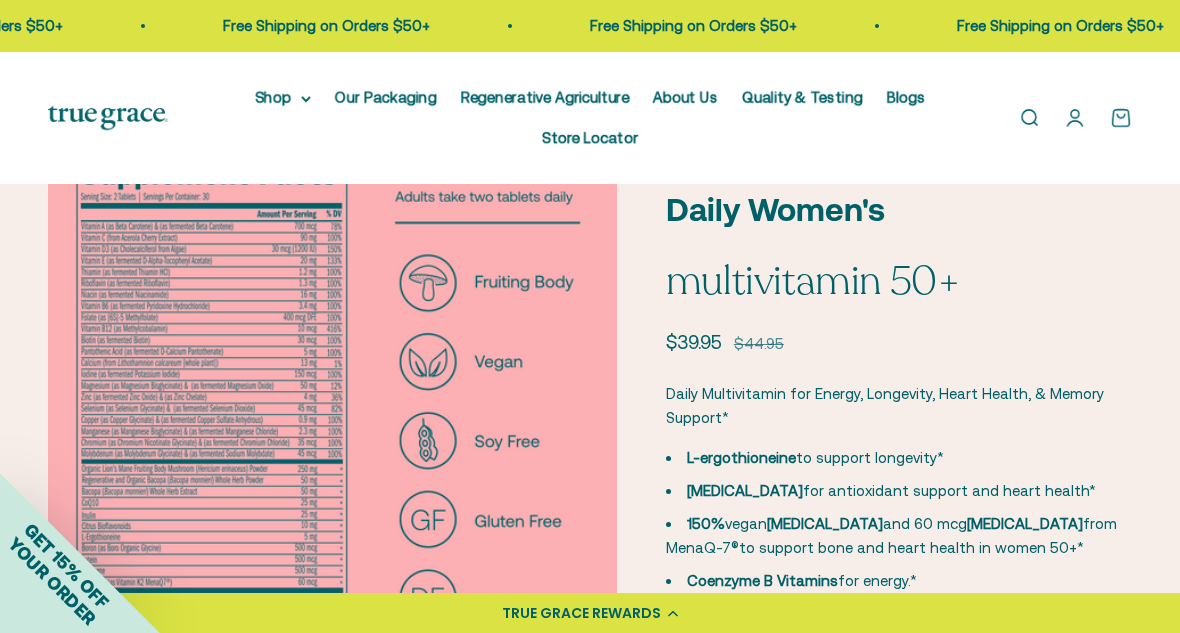 scroll, scrollTop: 72, scrollLeft: 0, axis: vertical 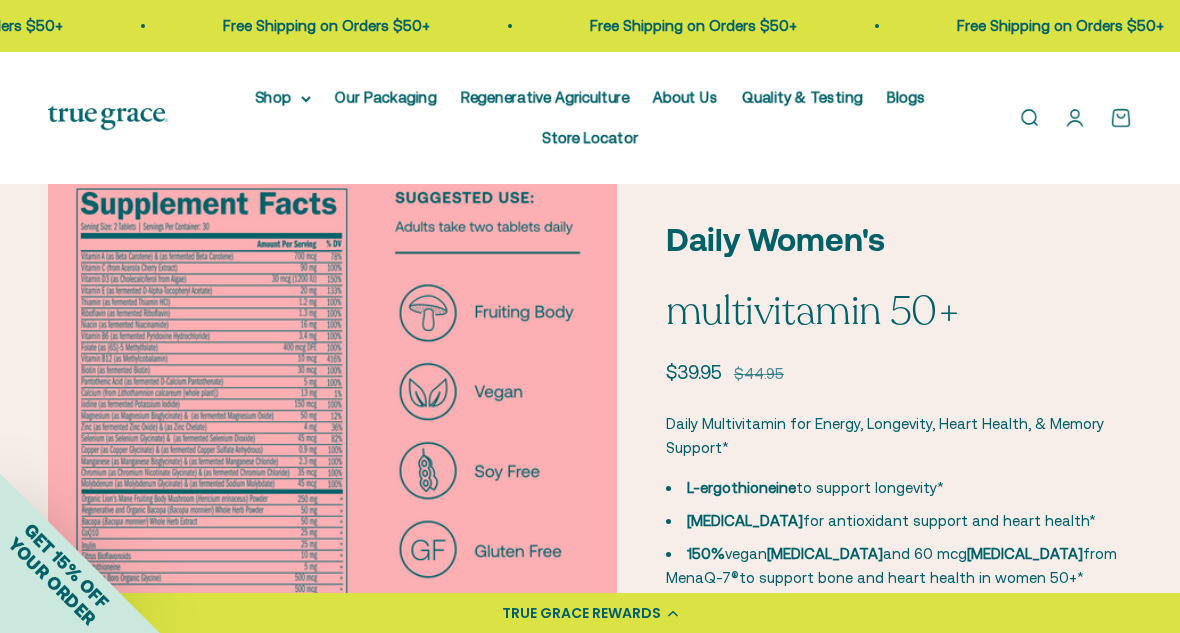 click at bounding box center (333, 445) 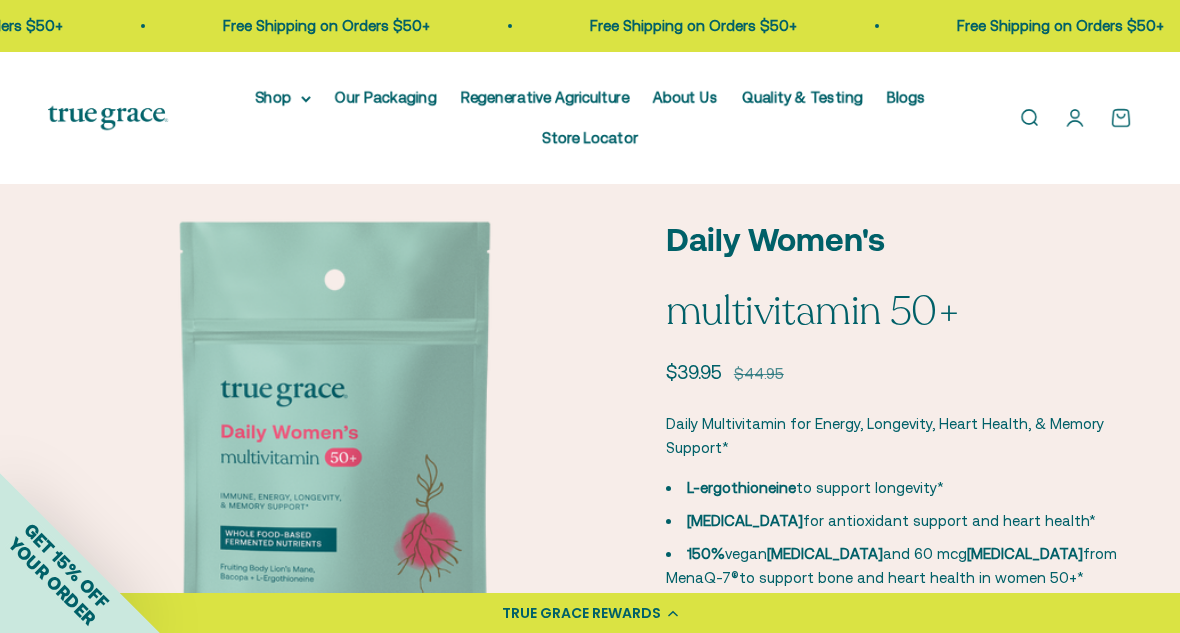 click at bounding box center [333, 445] 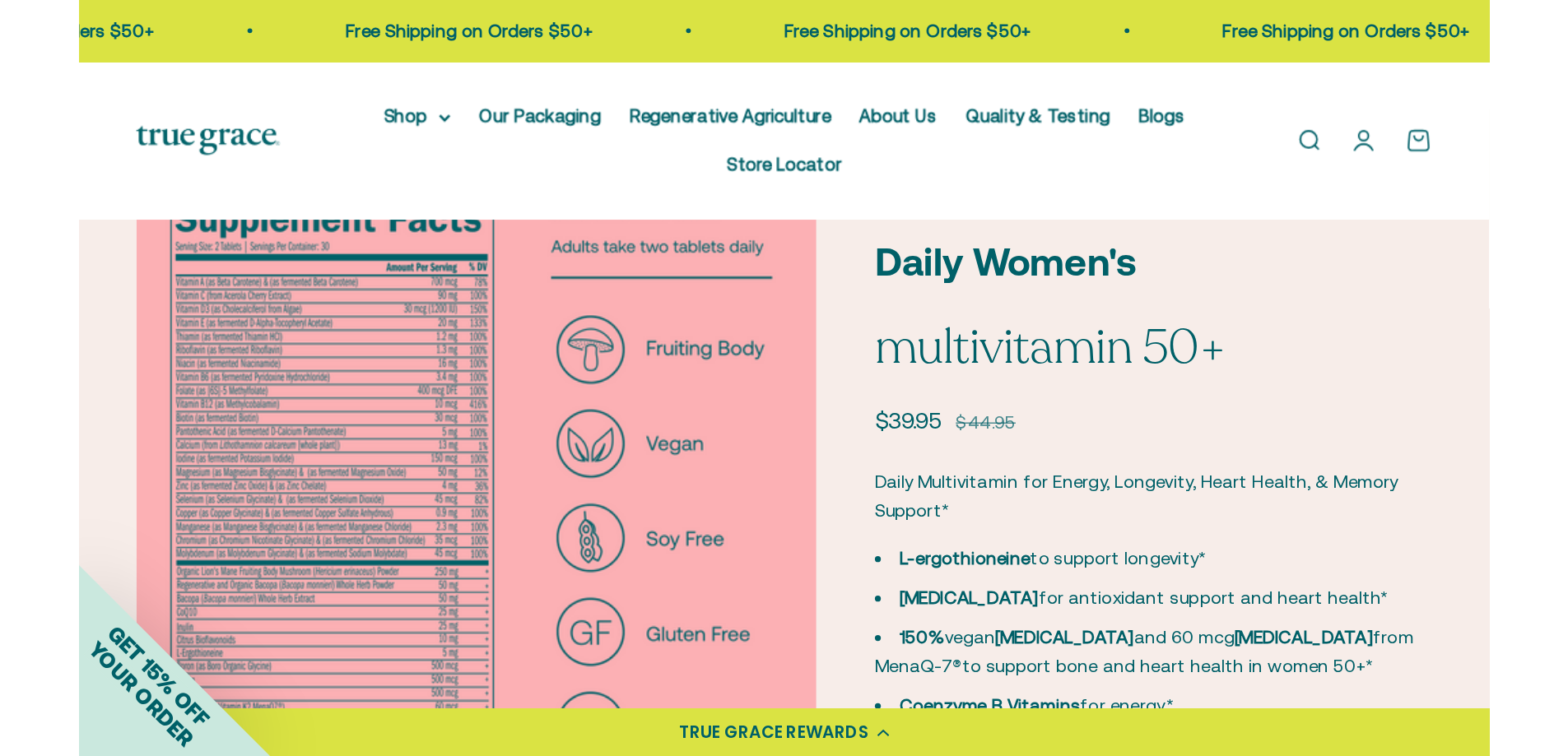 scroll, scrollTop: 59, scrollLeft: 0, axis: vertical 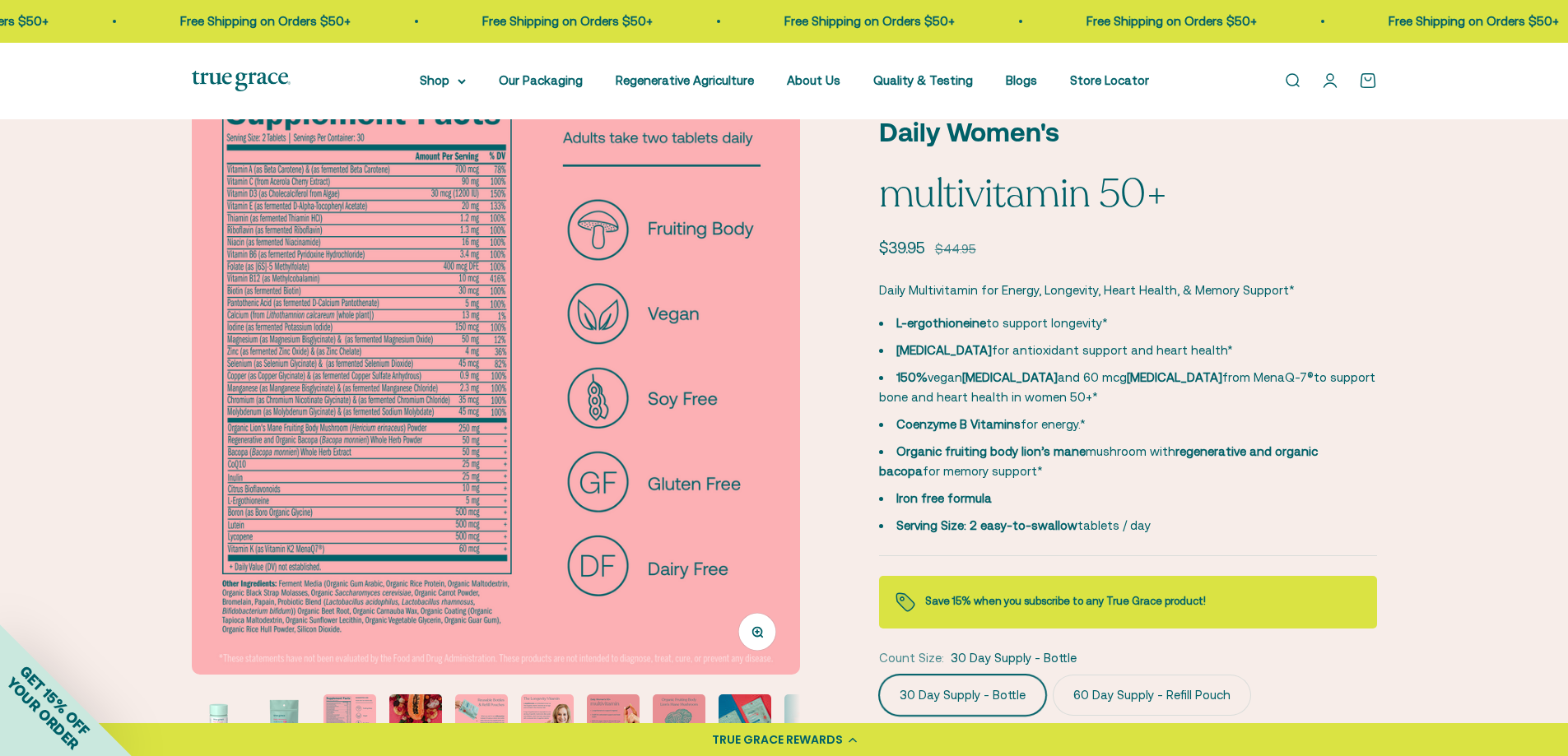 click 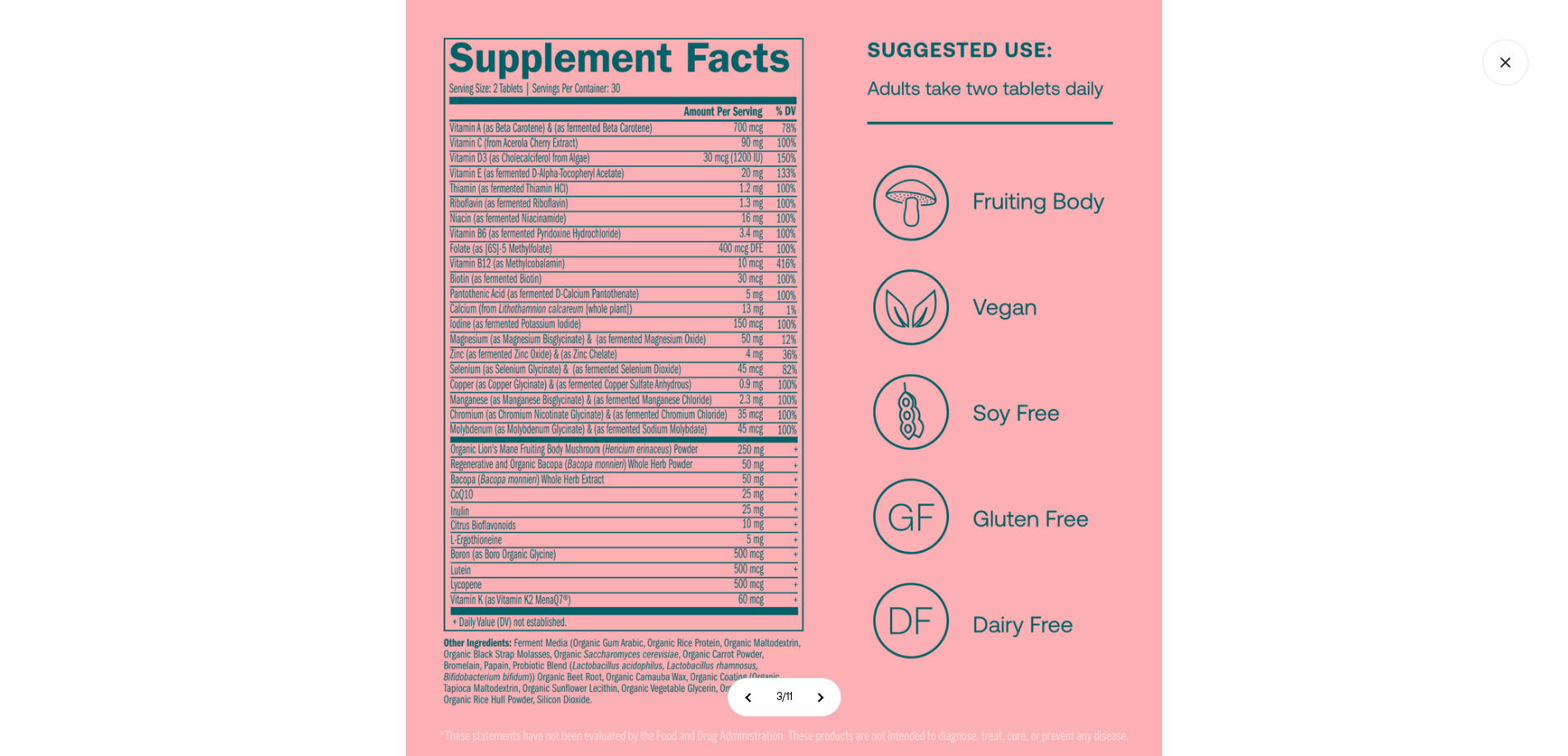 click at bounding box center (784, 378) 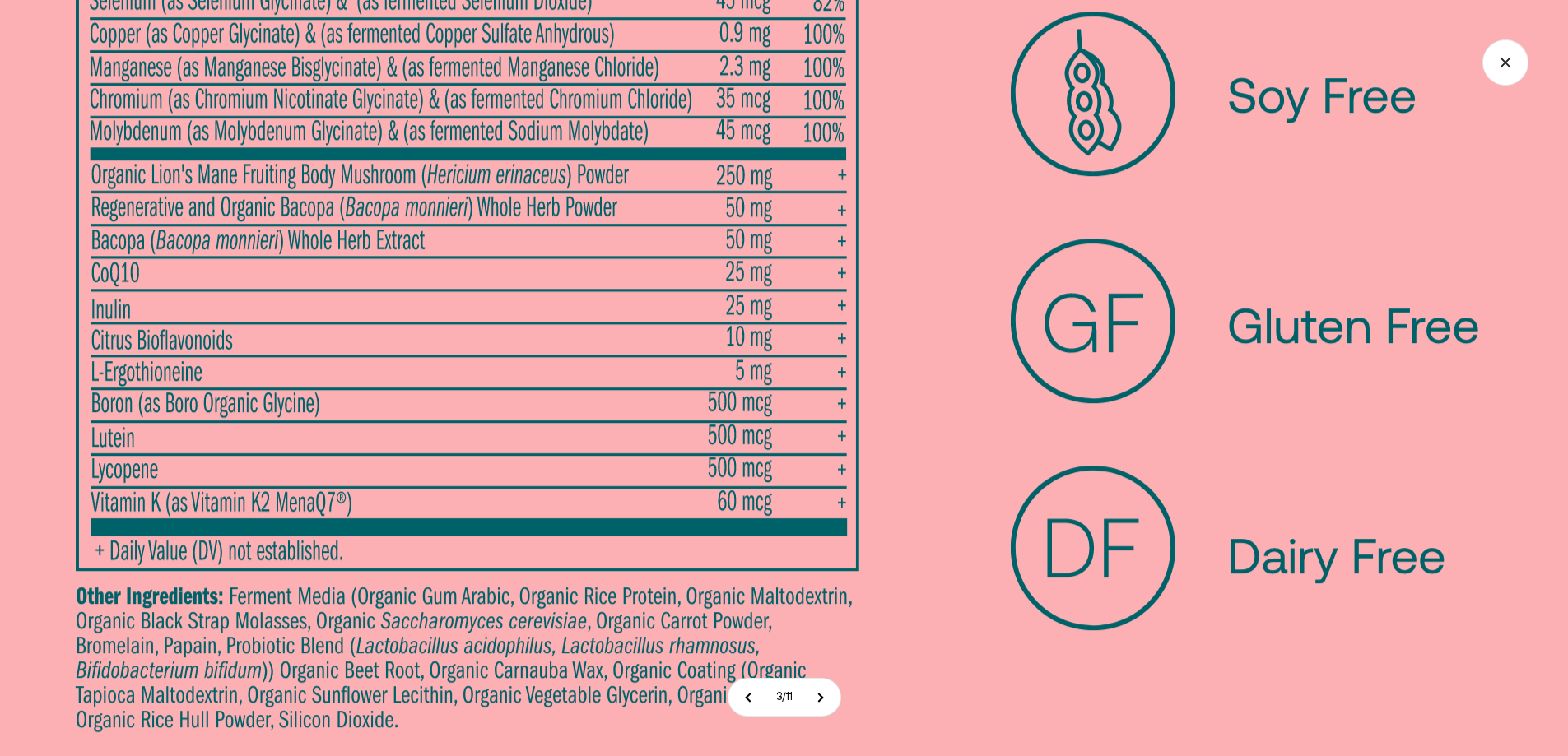 click 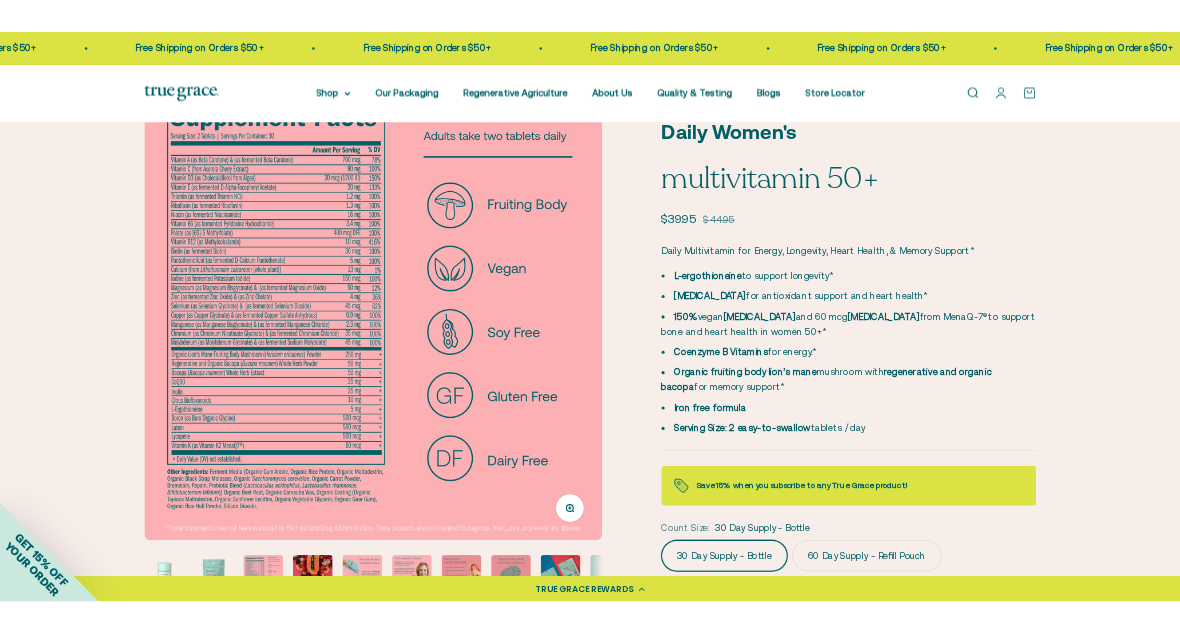 scroll, scrollTop: 0, scrollLeft: 1164, axis: horizontal 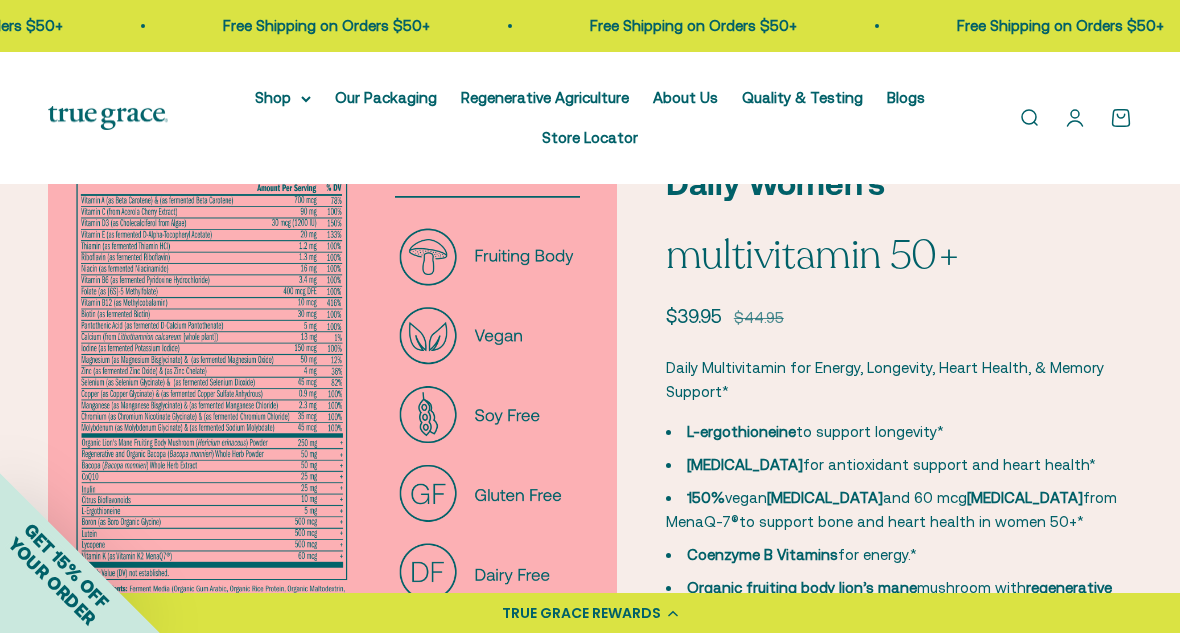 click at bounding box center [333, 389] 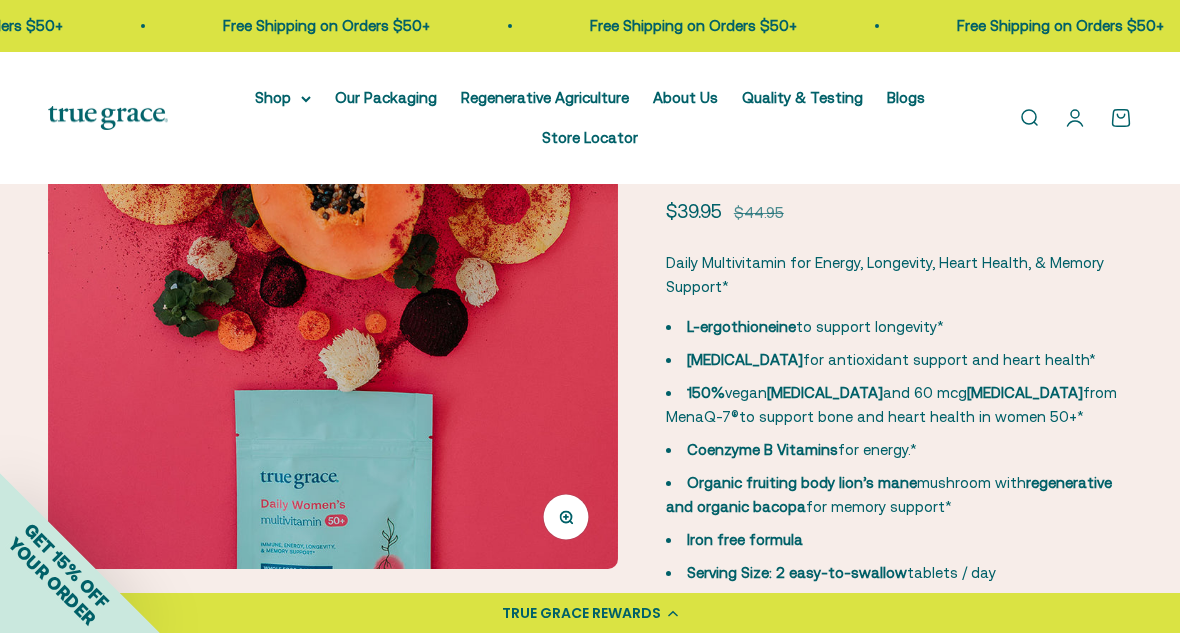 scroll, scrollTop: 256, scrollLeft: 0, axis: vertical 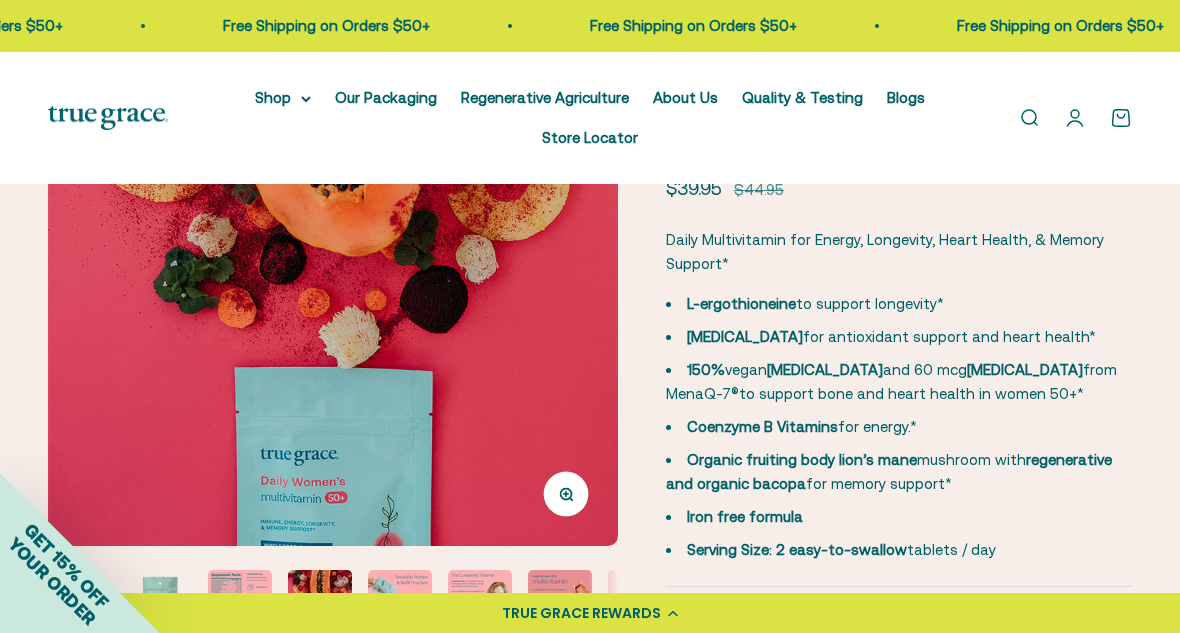click at bounding box center [333, 261] 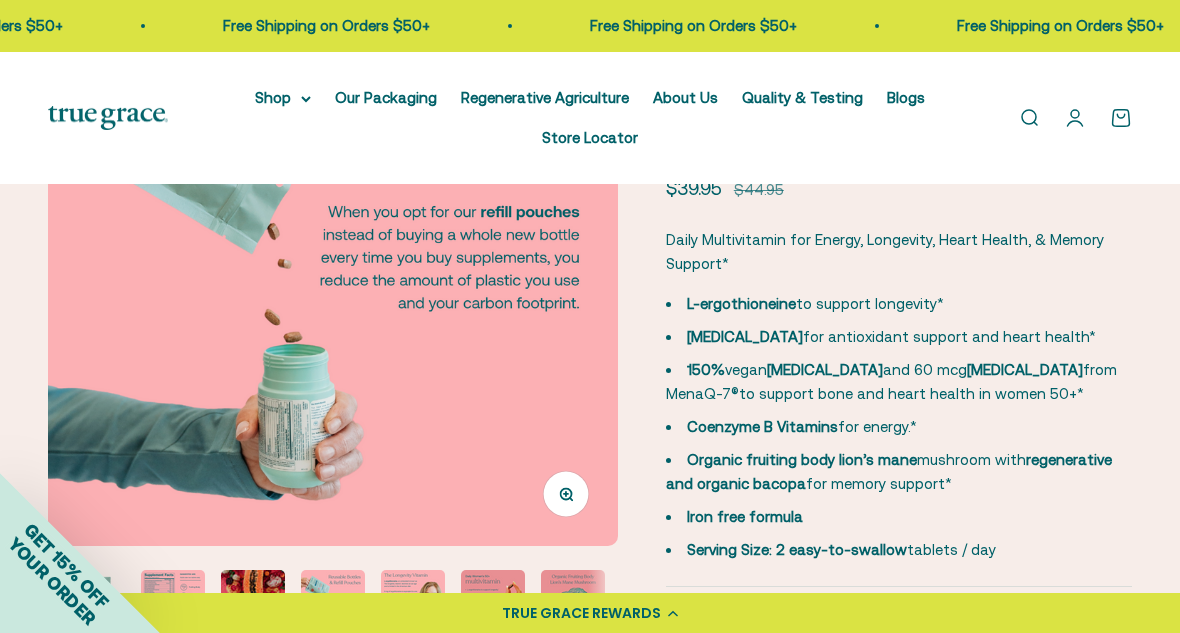 click at bounding box center (333, 261) 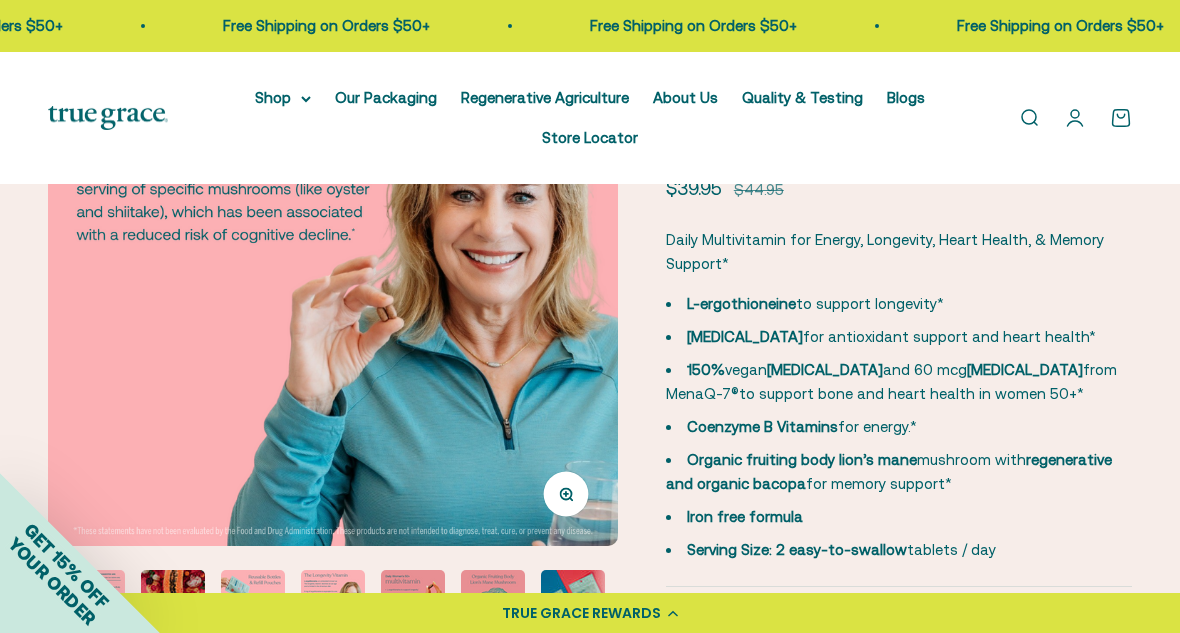 click at bounding box center [333, 261] 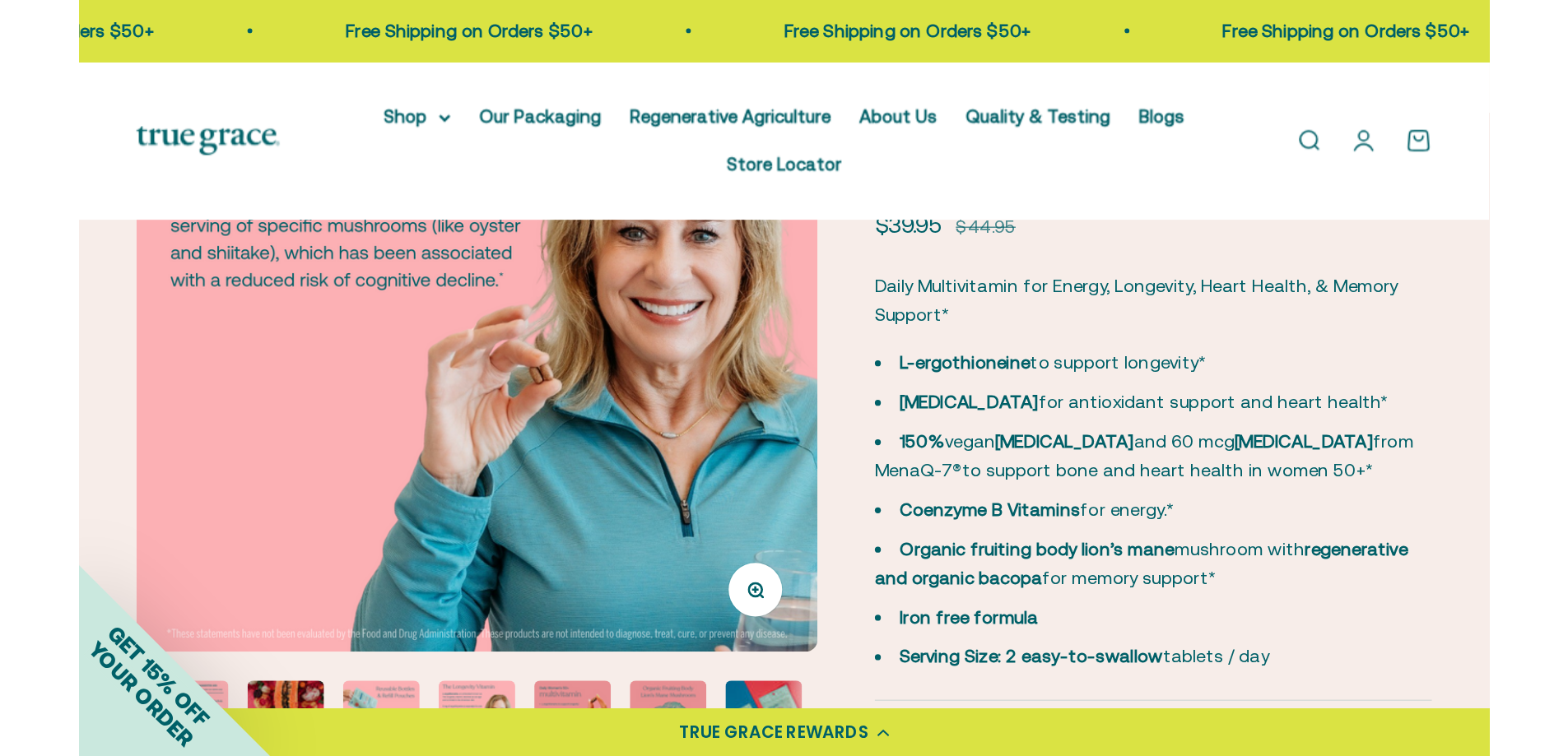 scroll, scrollTop: 0, scrollLeft: 2873, axis: horizontal 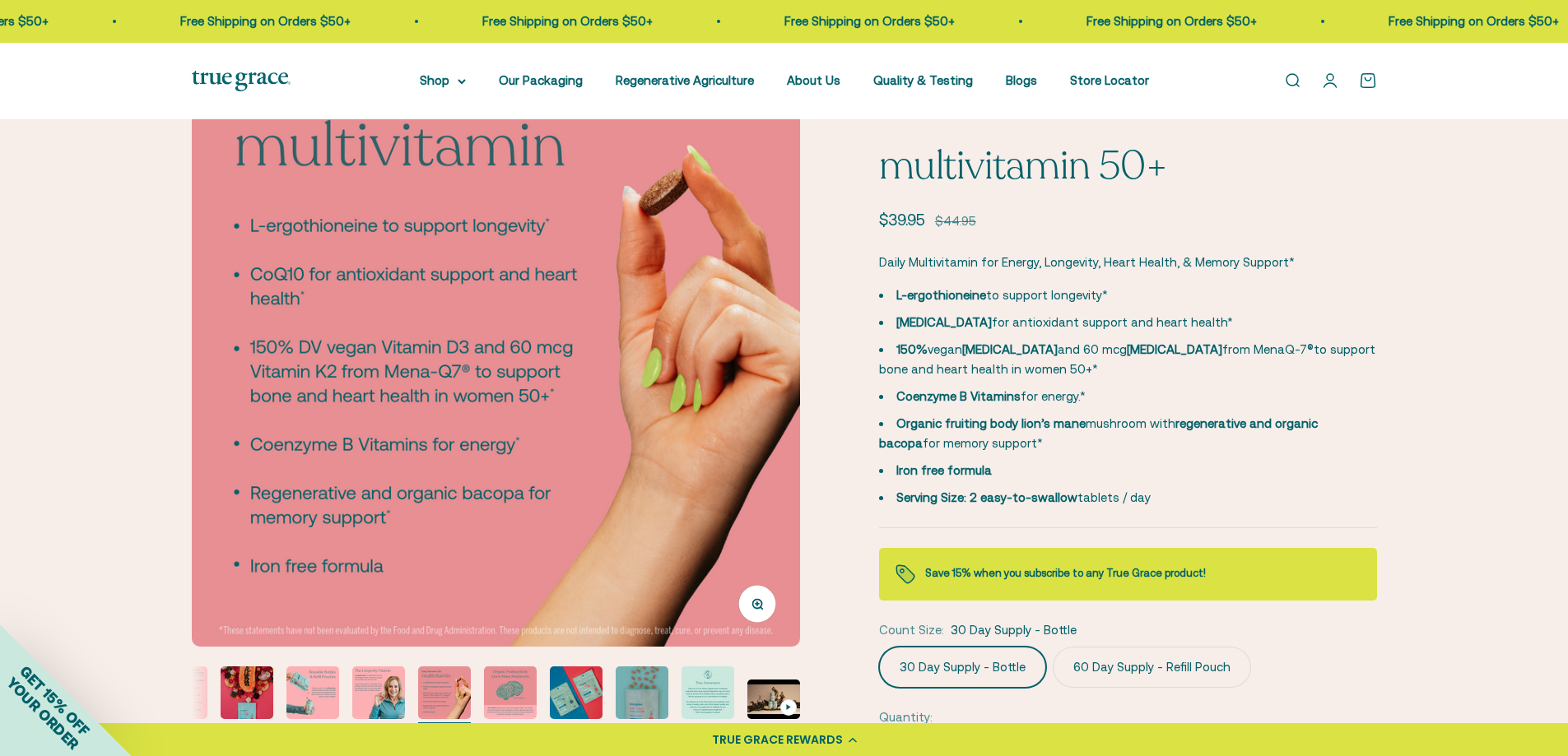 click at bounding box center (496, 342) 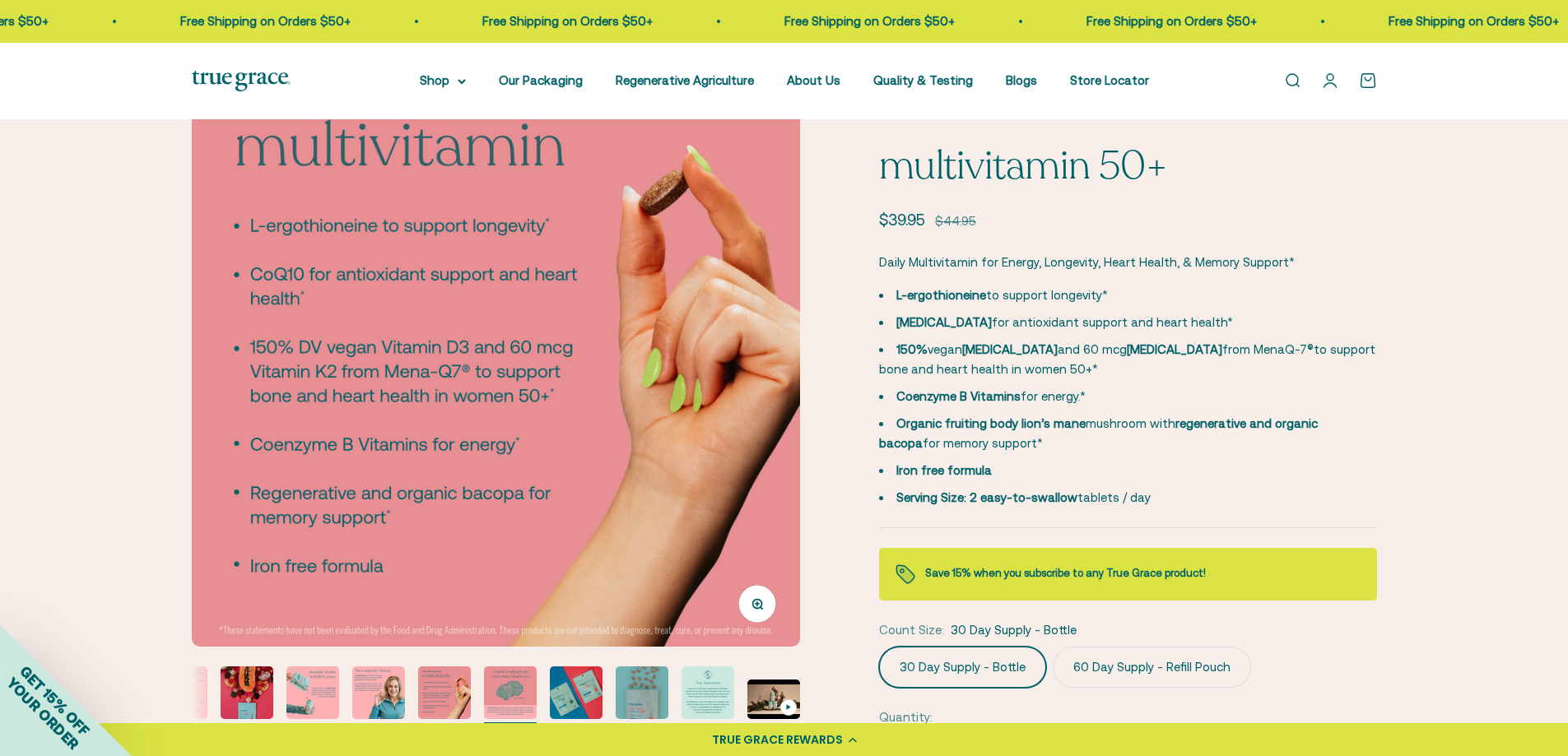 scroll, scrollTop: 0, scrollLeft: 4397, axis: horizontal 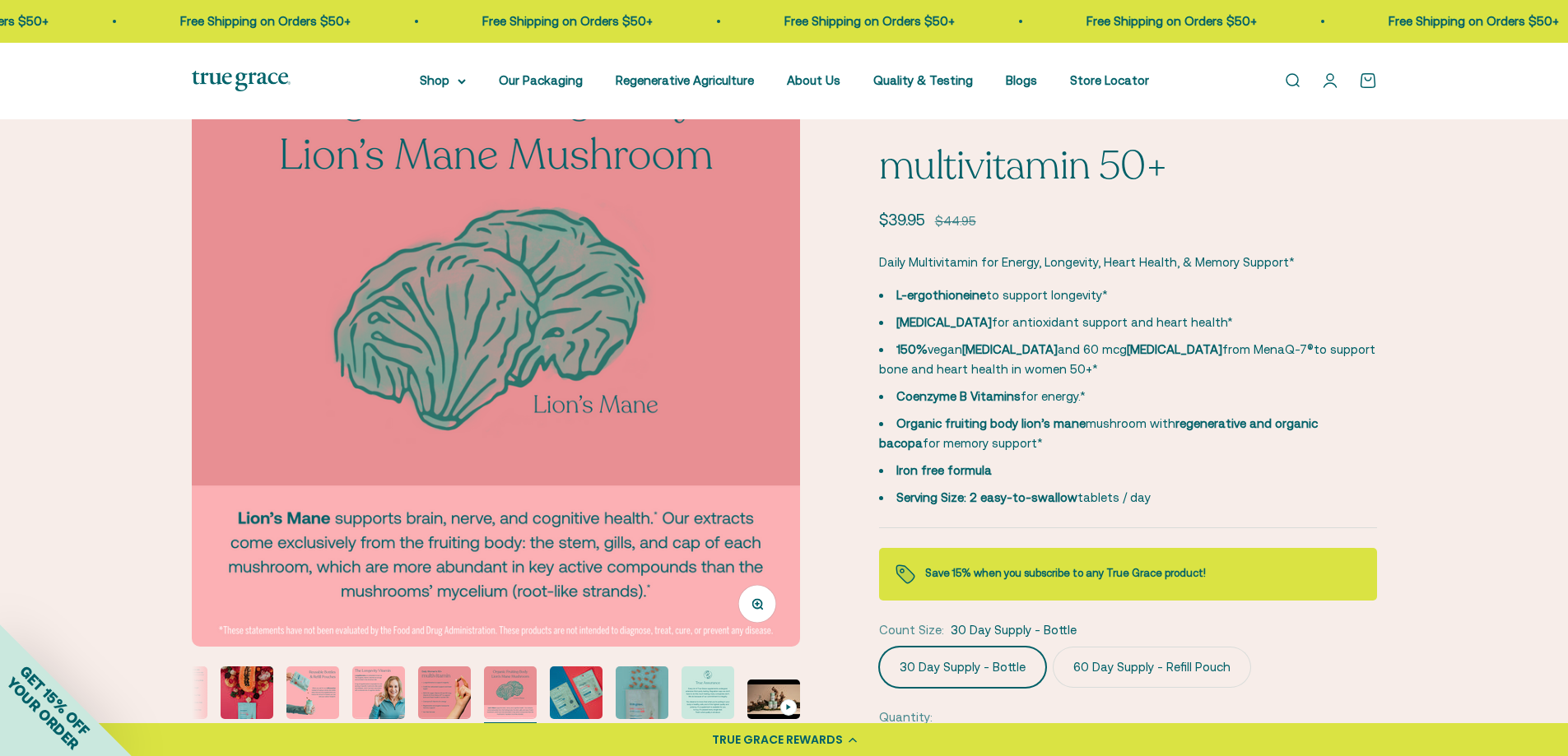click at bounding box center [496, 342] 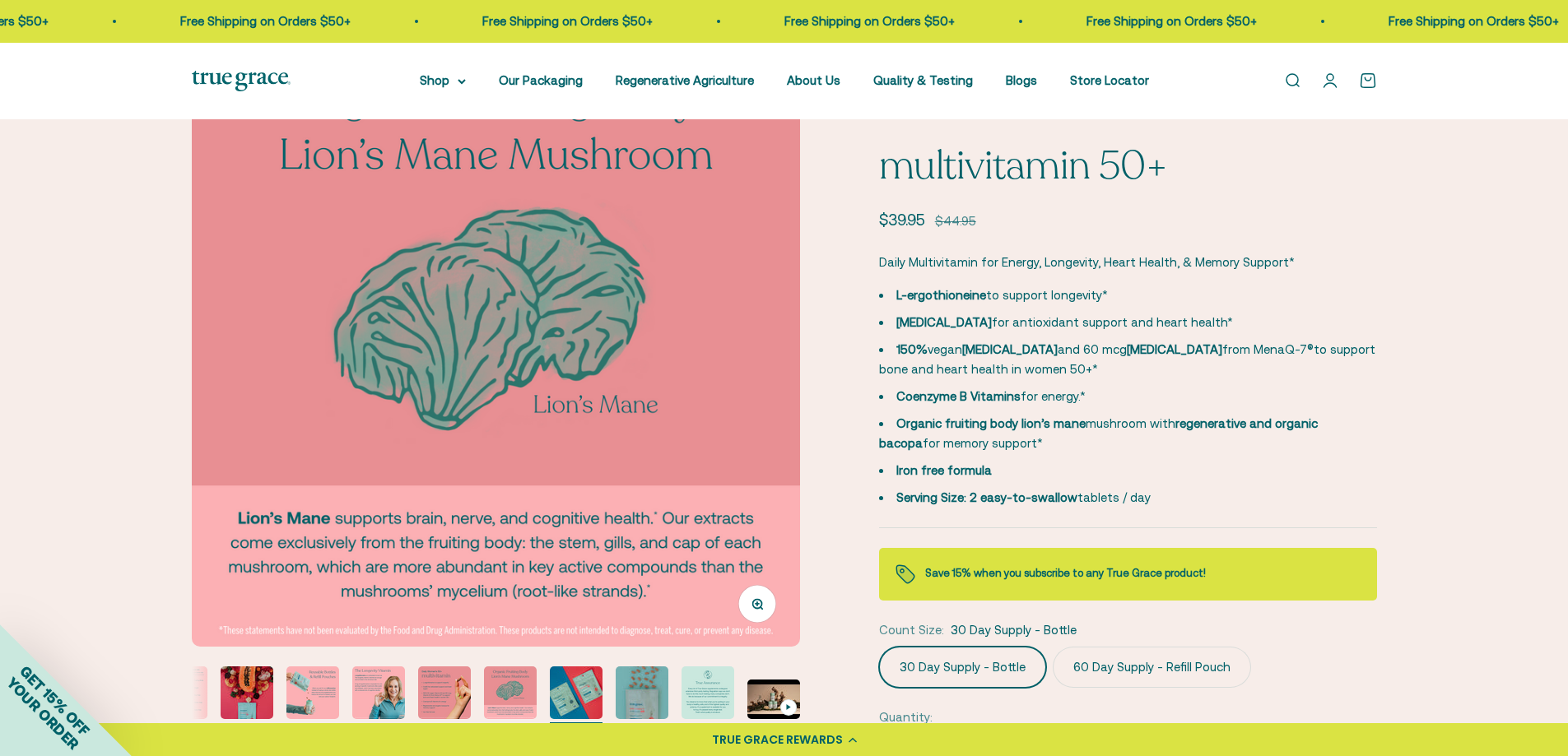 scroll, scrollTop: 0, scrollLeft: 5026, axis: horizontal 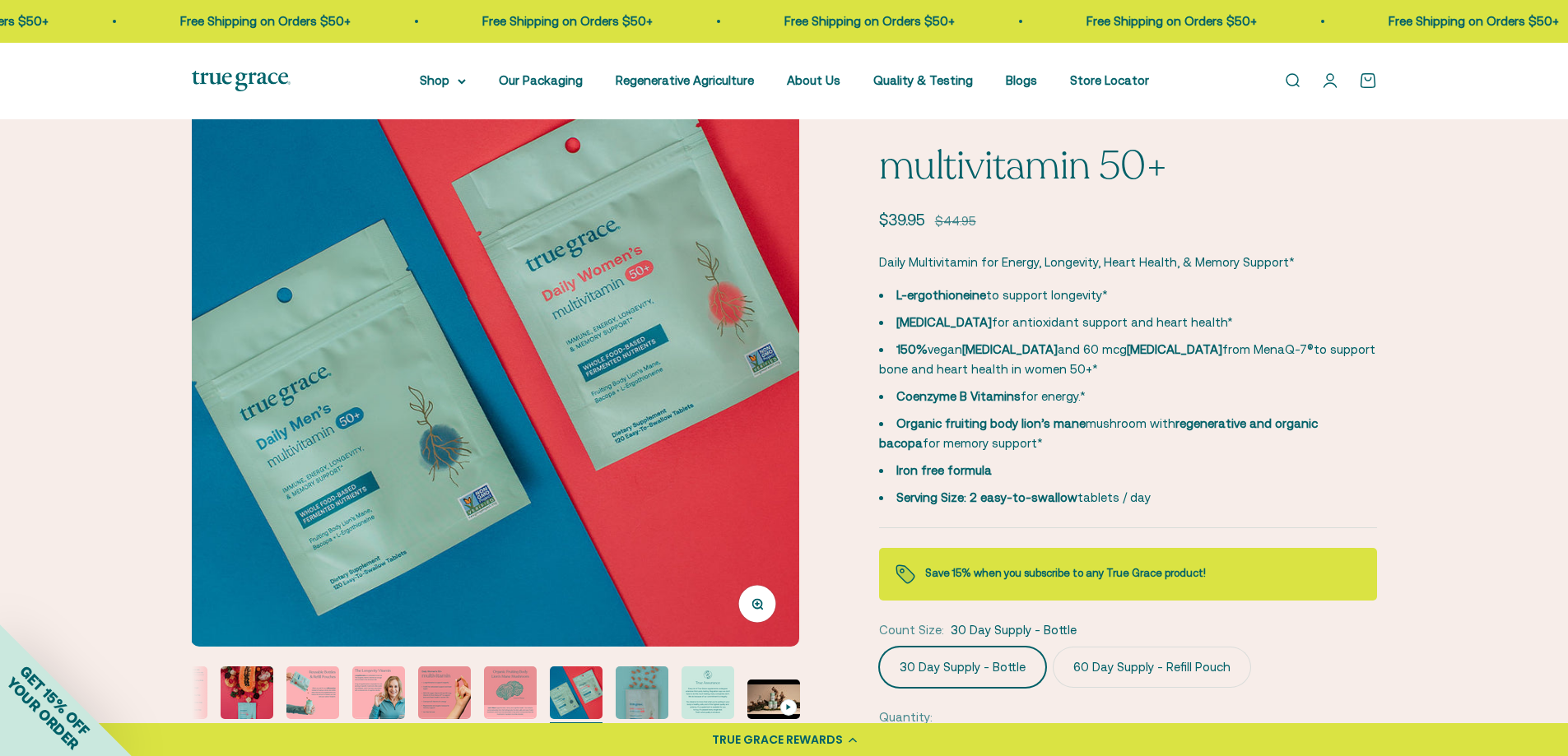 click at bounding box center (495, 342) 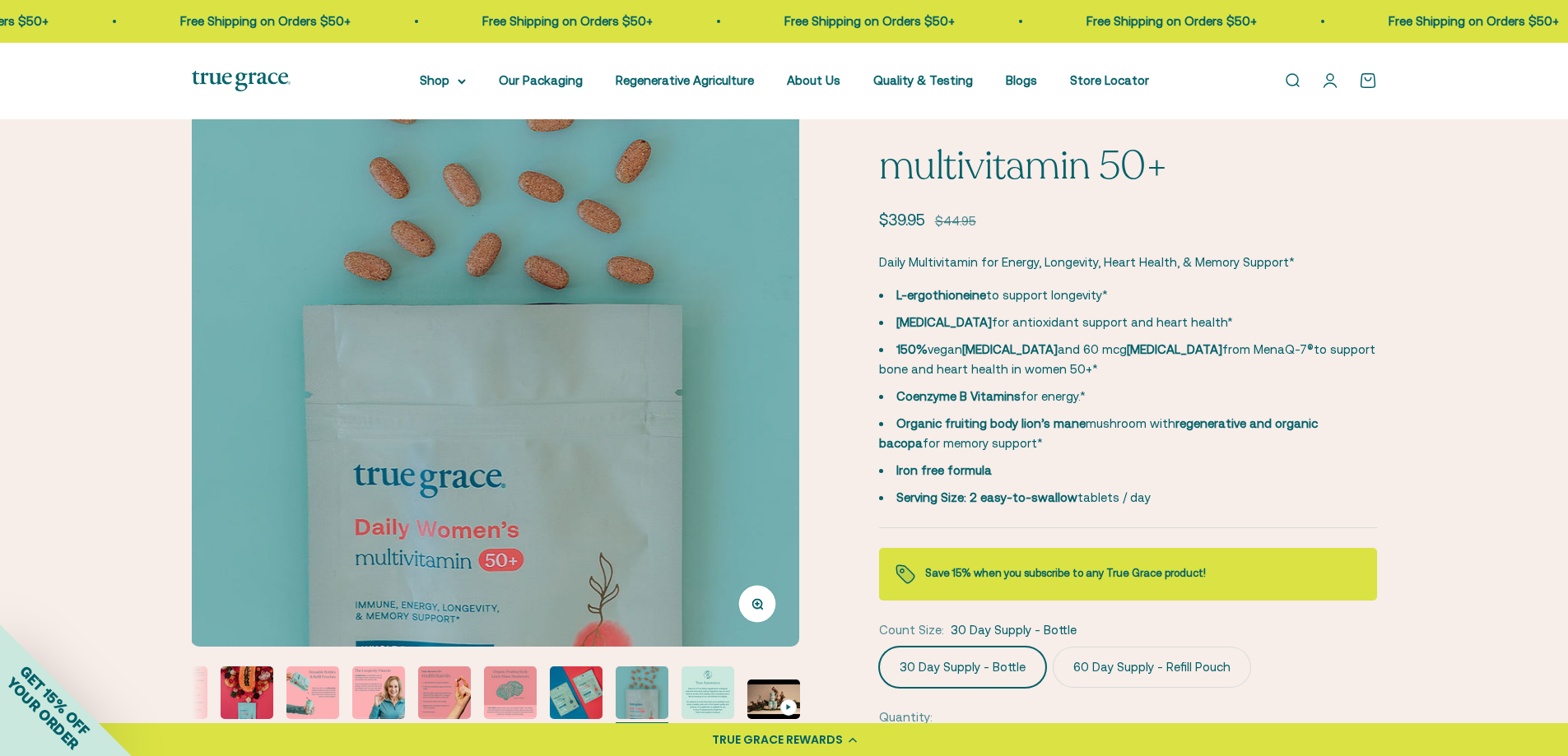 click at bounding box center [495, 342] 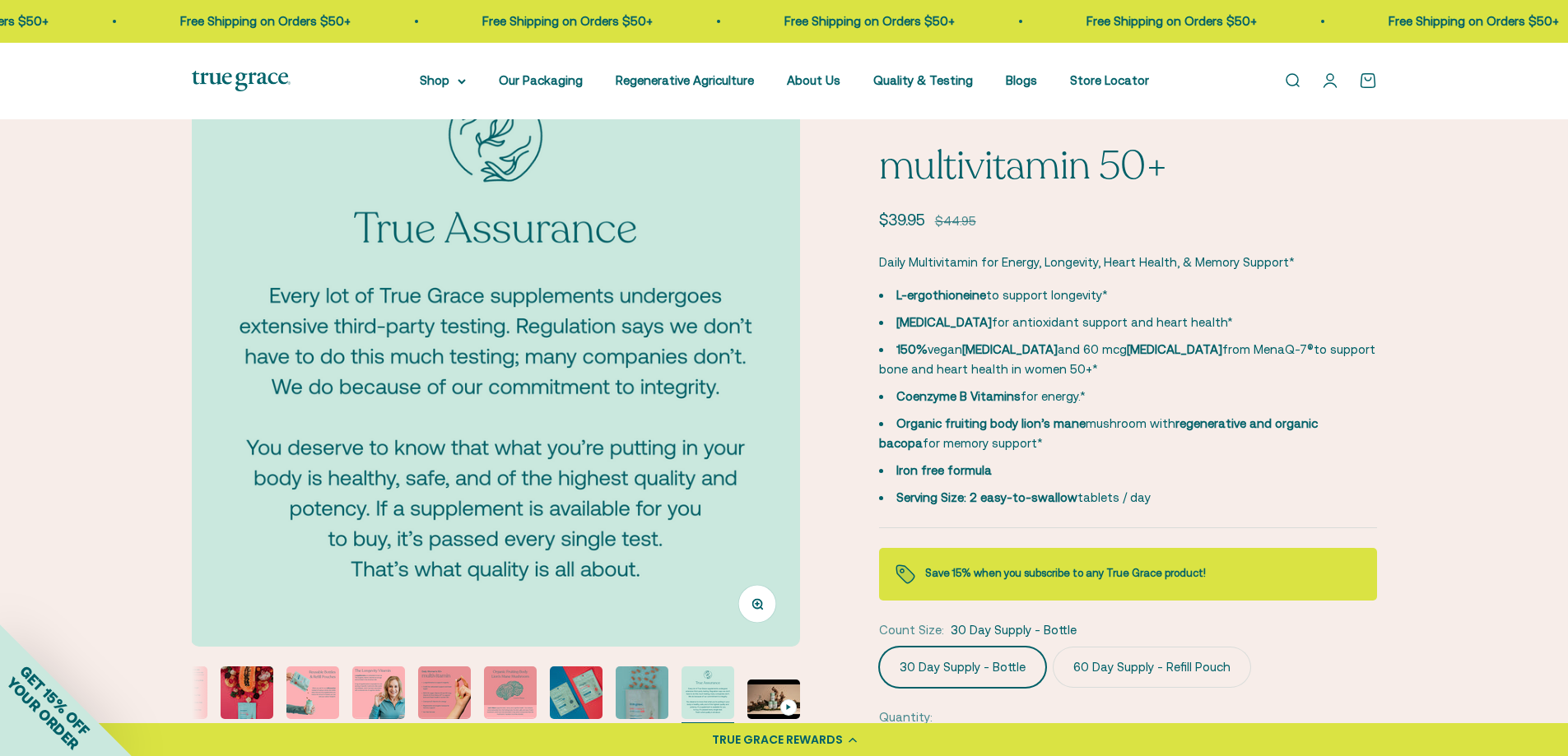 click at bounding box center (495, 342) 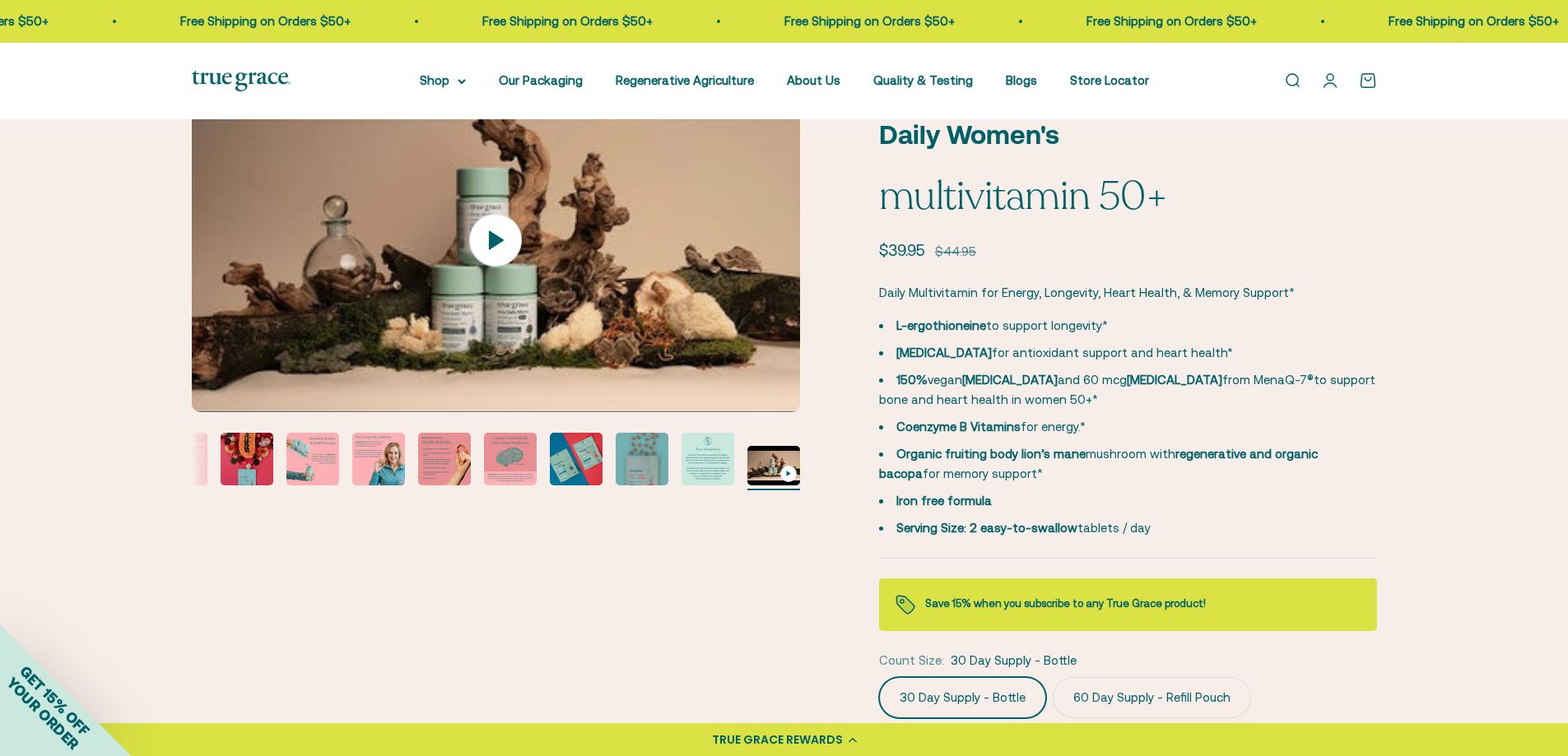 scroll, scrollTop: 0, scrollLeft: 0, axis: both 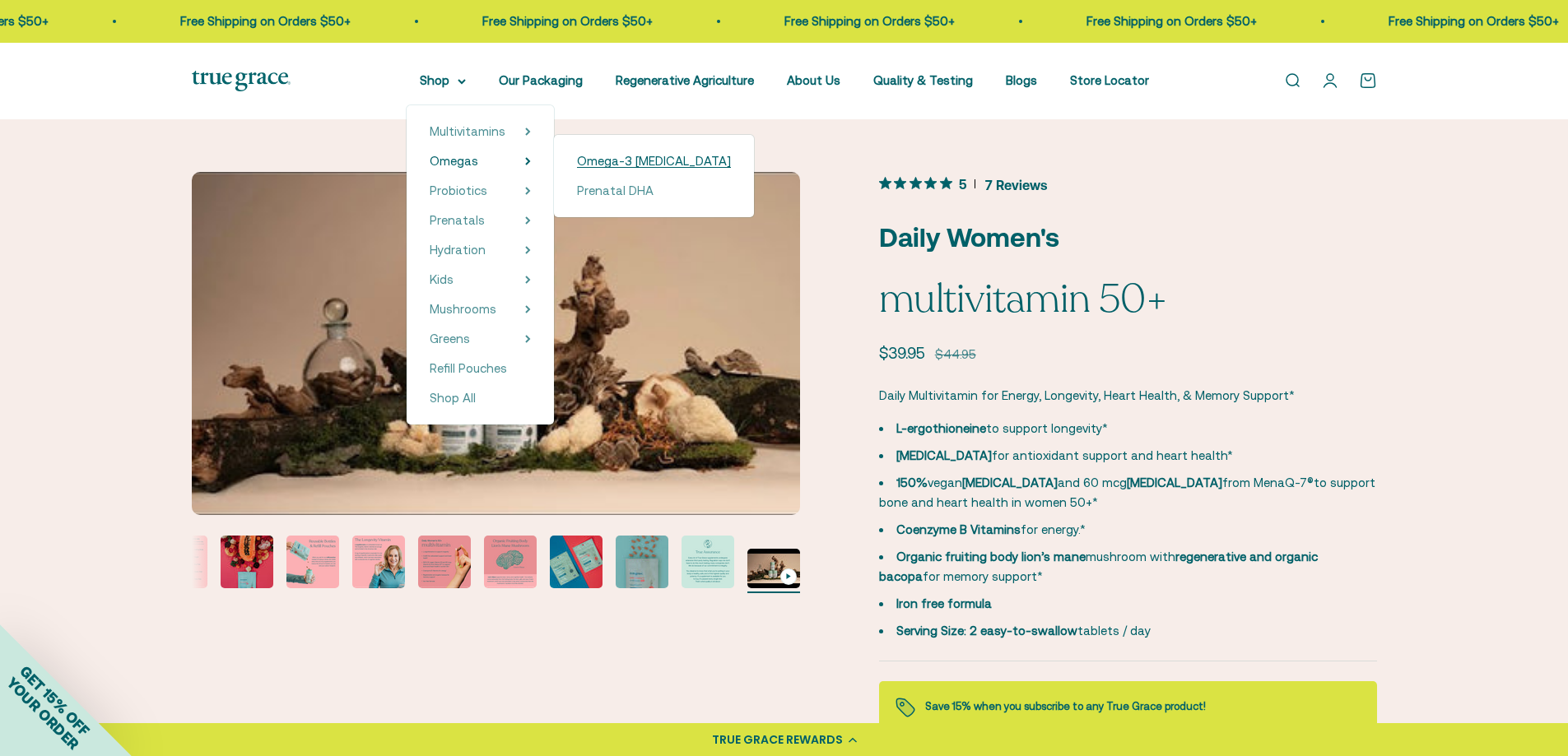 click on "Omega-3 [MEDICAL_DATA]" at bounding box center [654, 160] 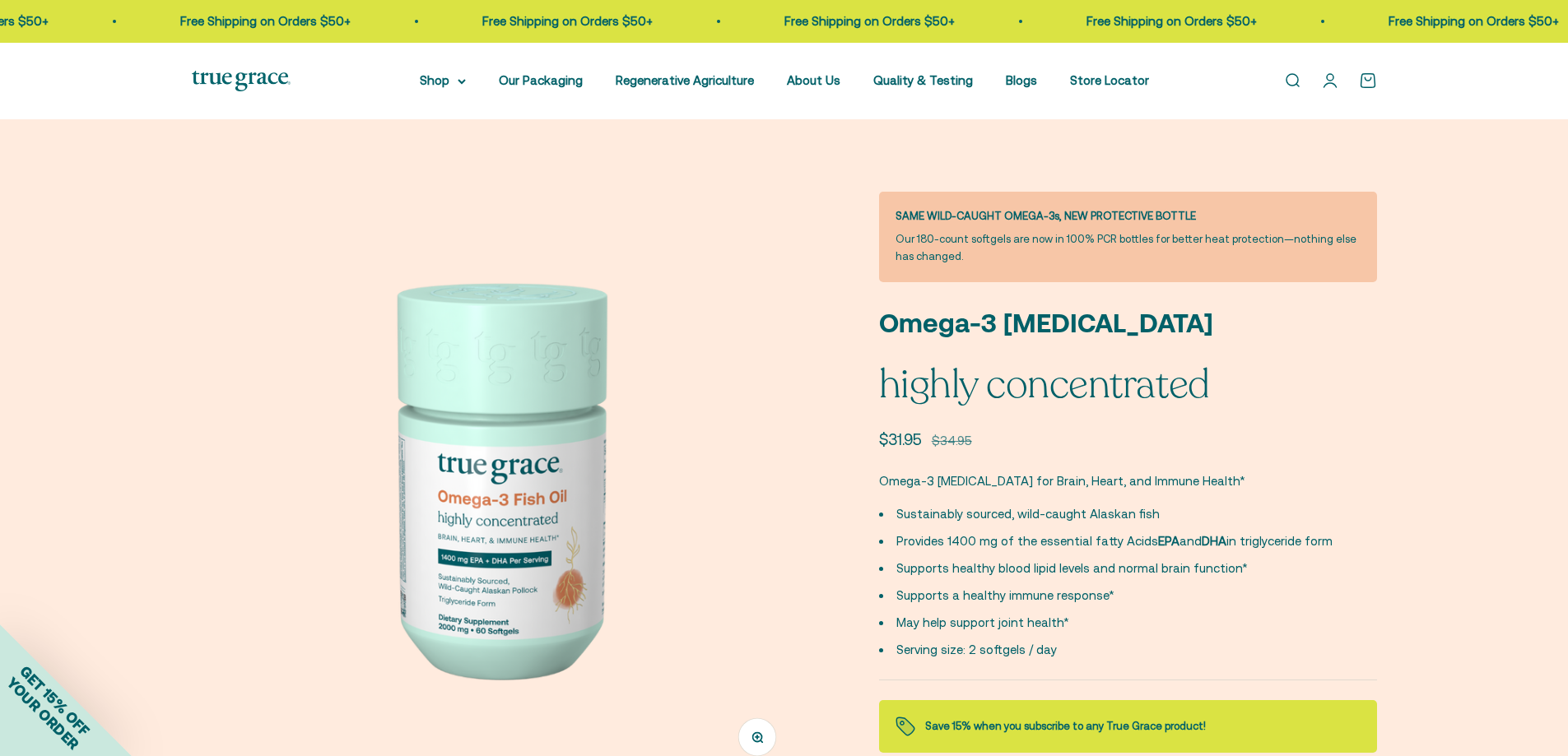 scroll, scrollTop: 0, scrollLeft: 0, axis: both 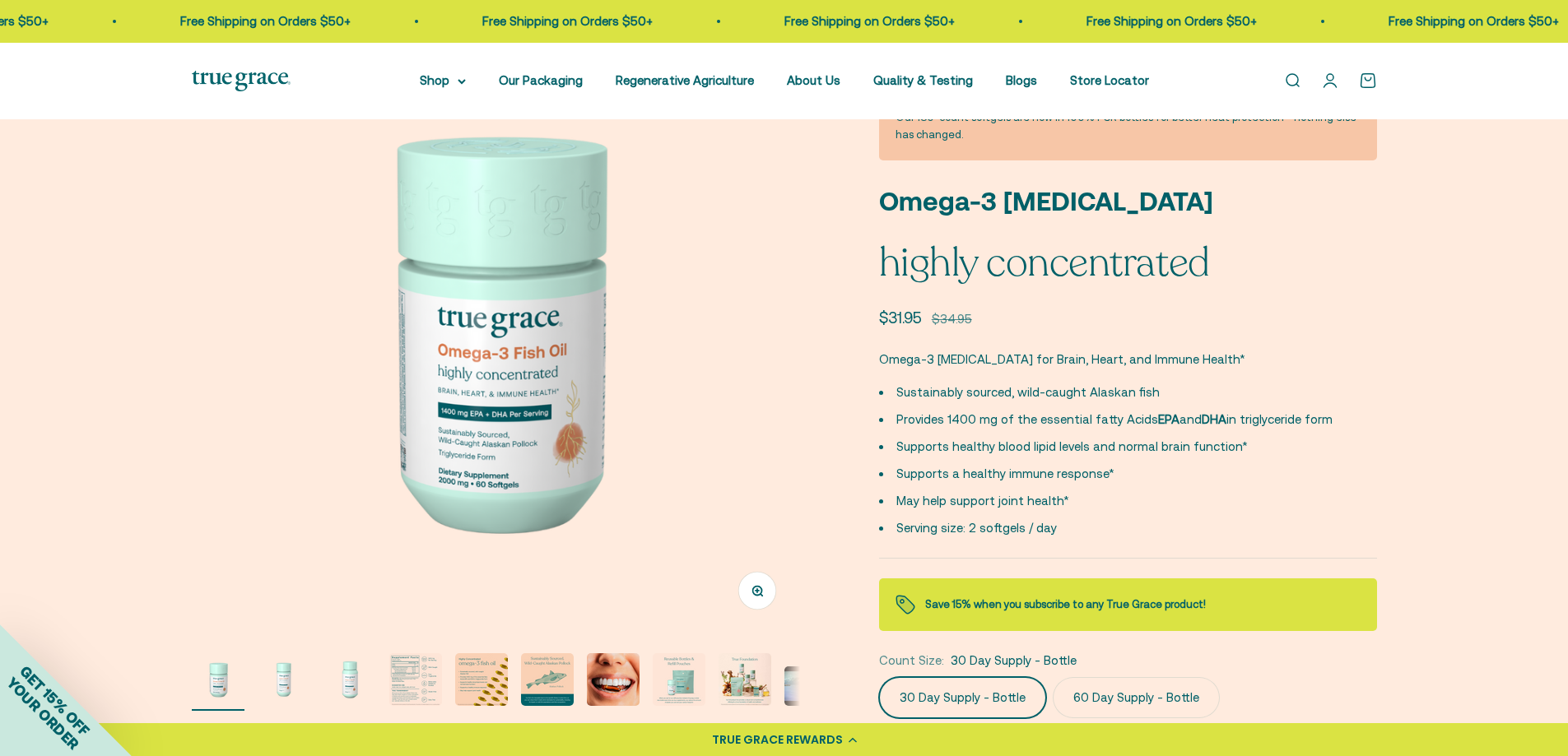 click at bounding box center [496, 329] 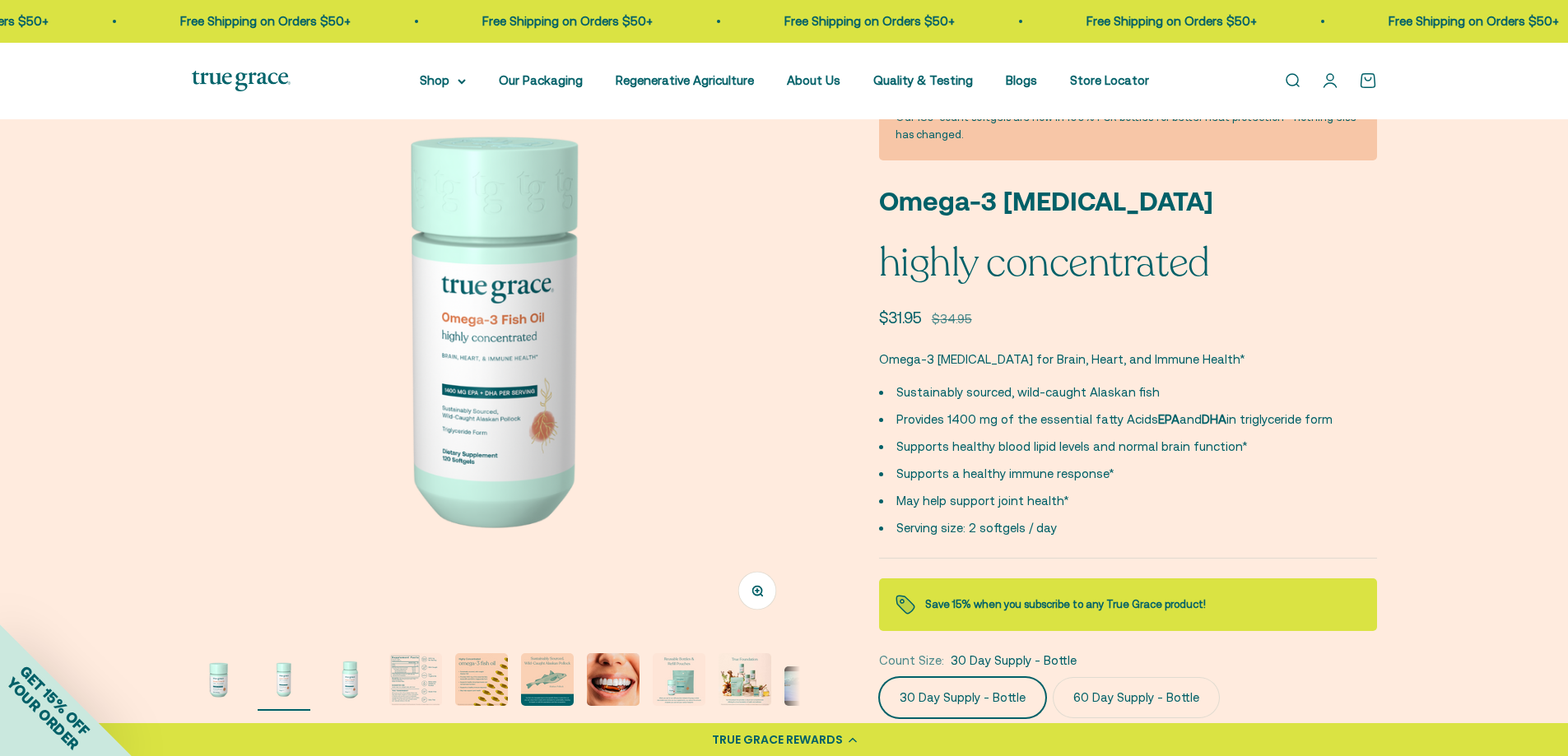 click at bounding box center (496, 329) 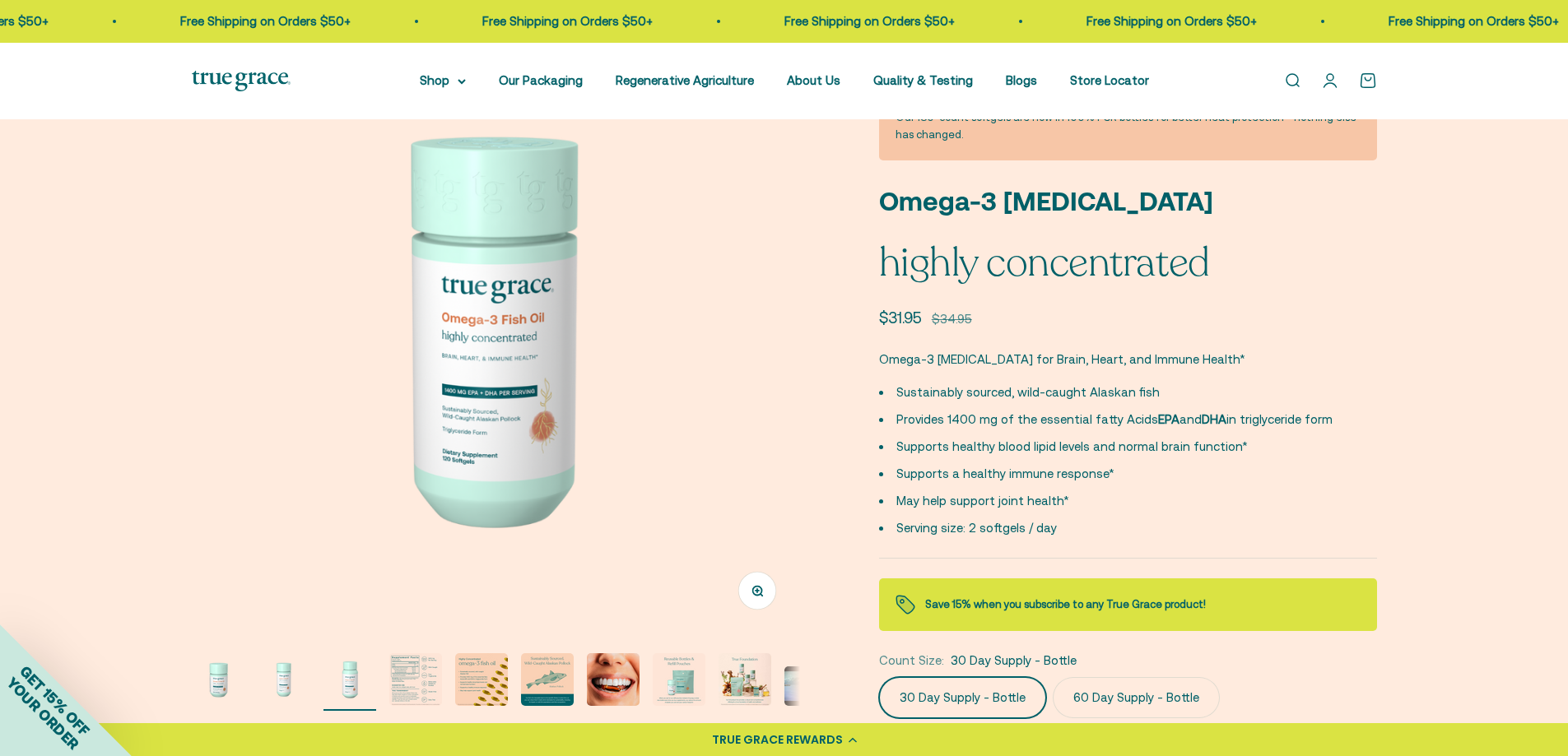 scroll, scrollTop: 0, scrollLeft: 1256, axis: horizontal 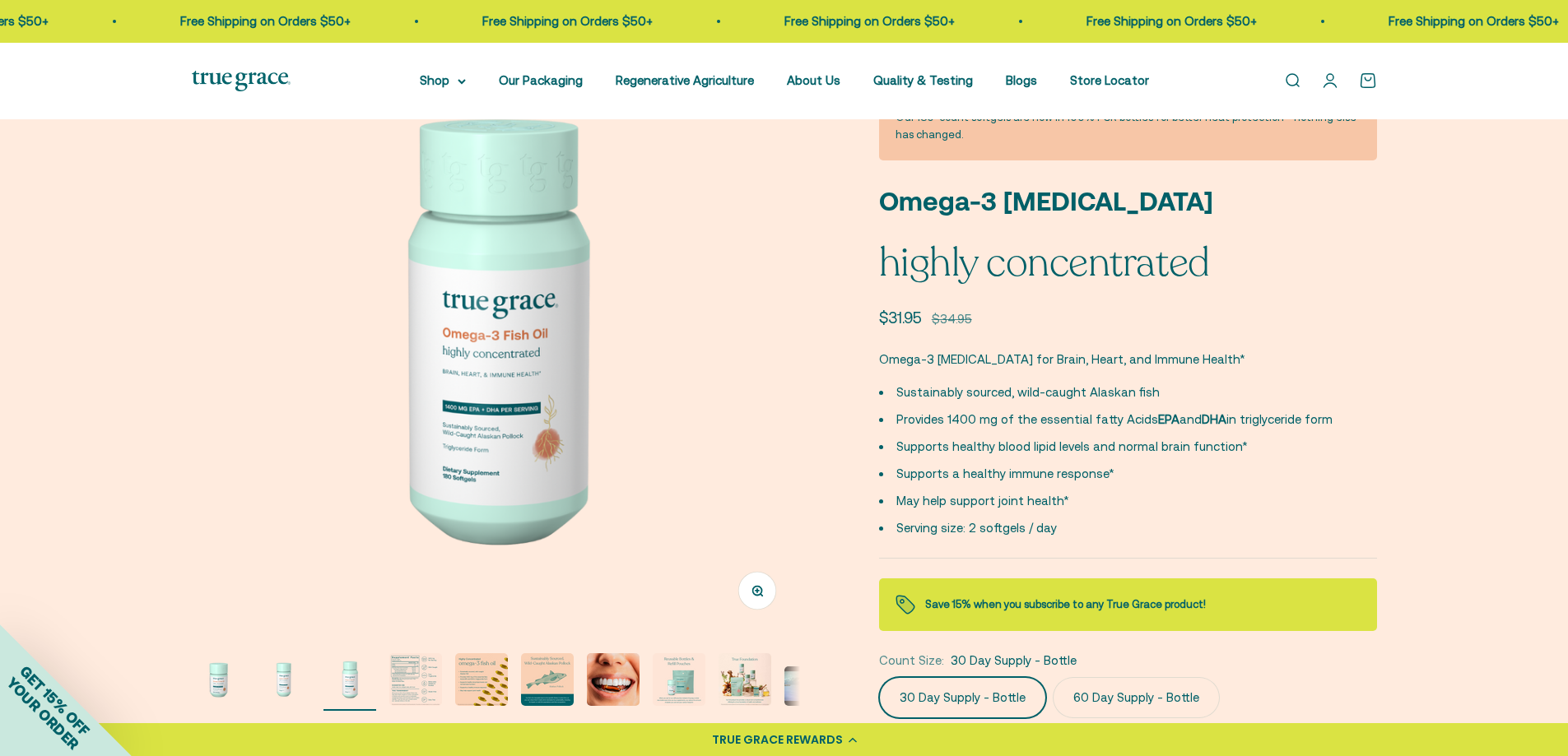 click at bounding box center [496, 329] 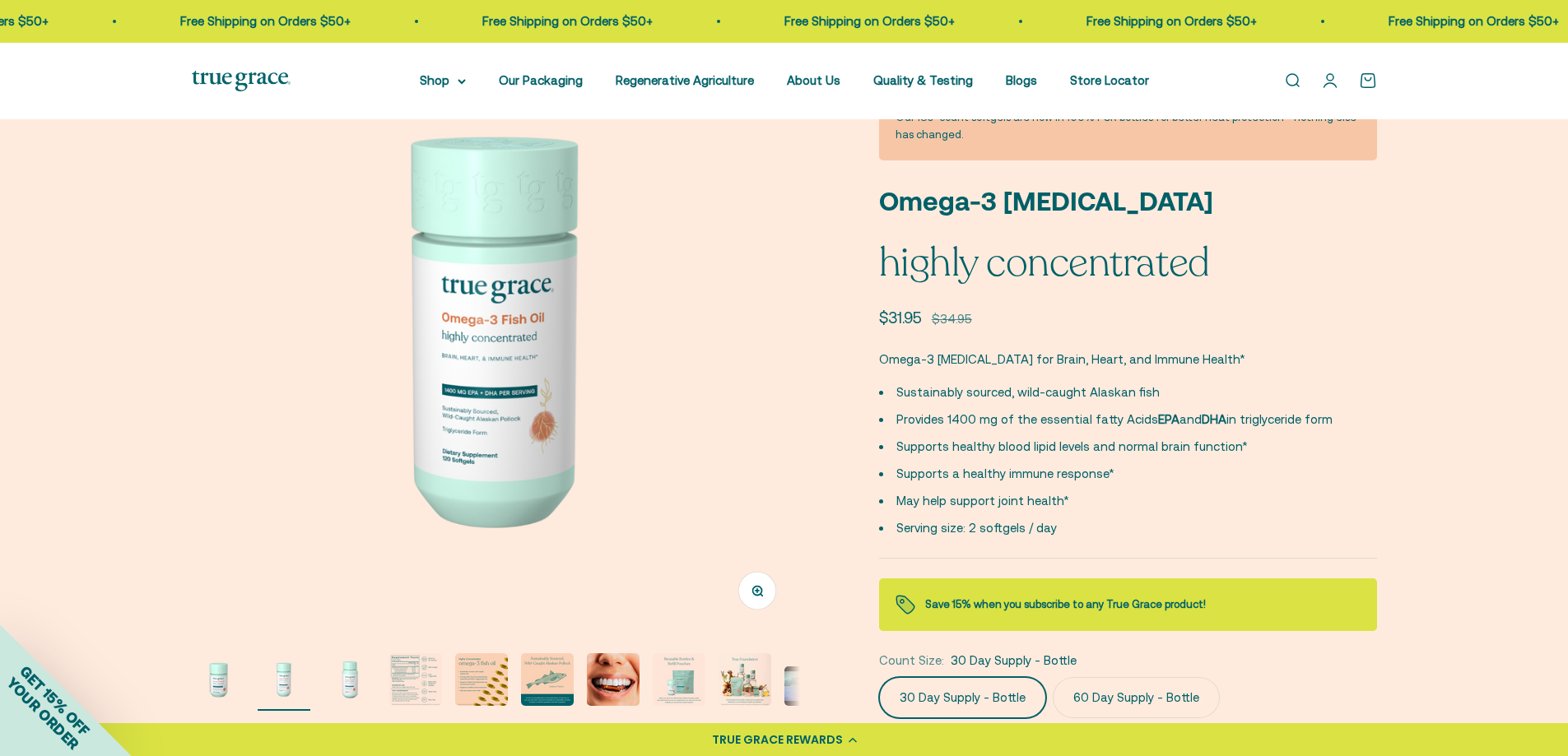 click at bounding box center [496, 329] 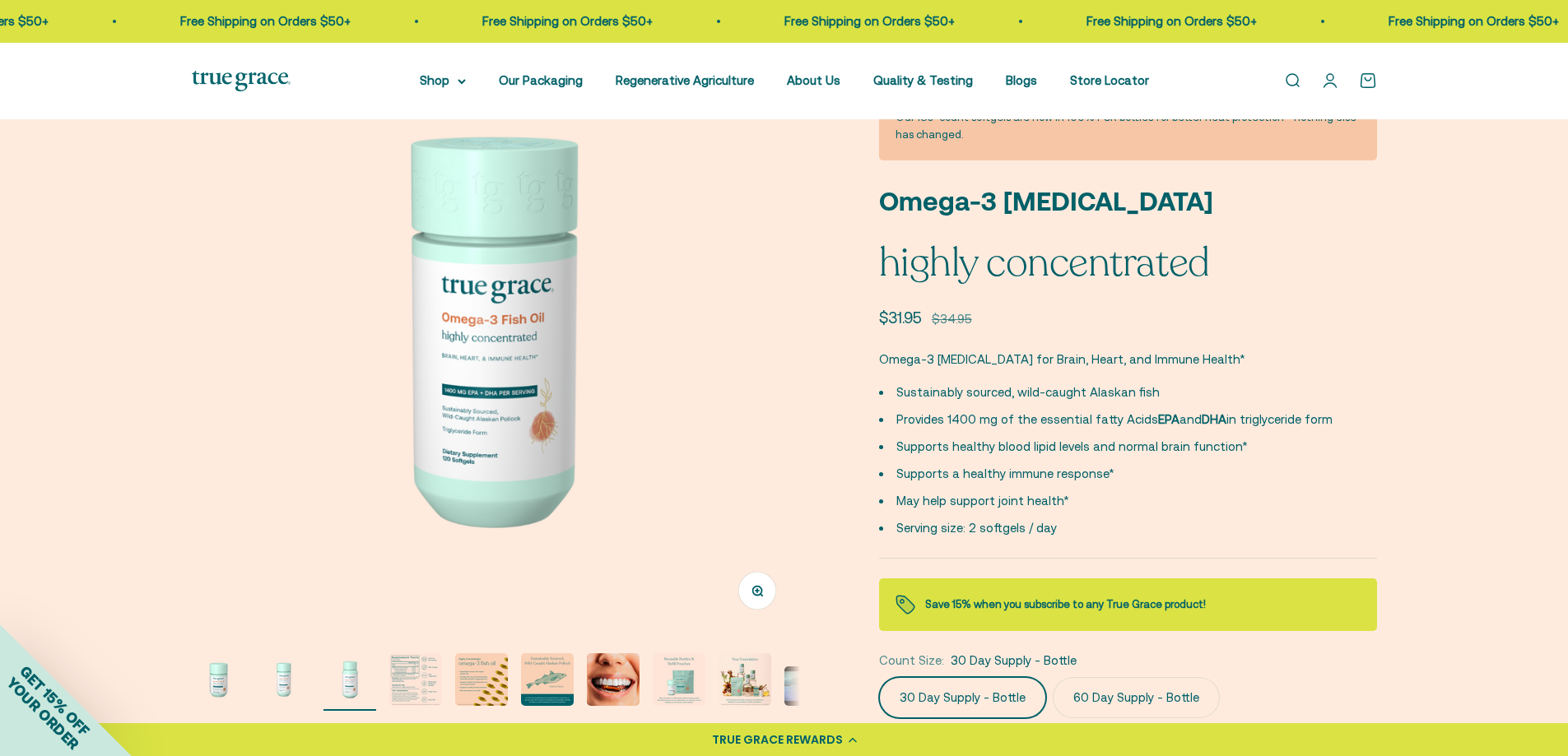 scroll, scrollTop: 0, scrollLeft: 1256, axis: horizontal 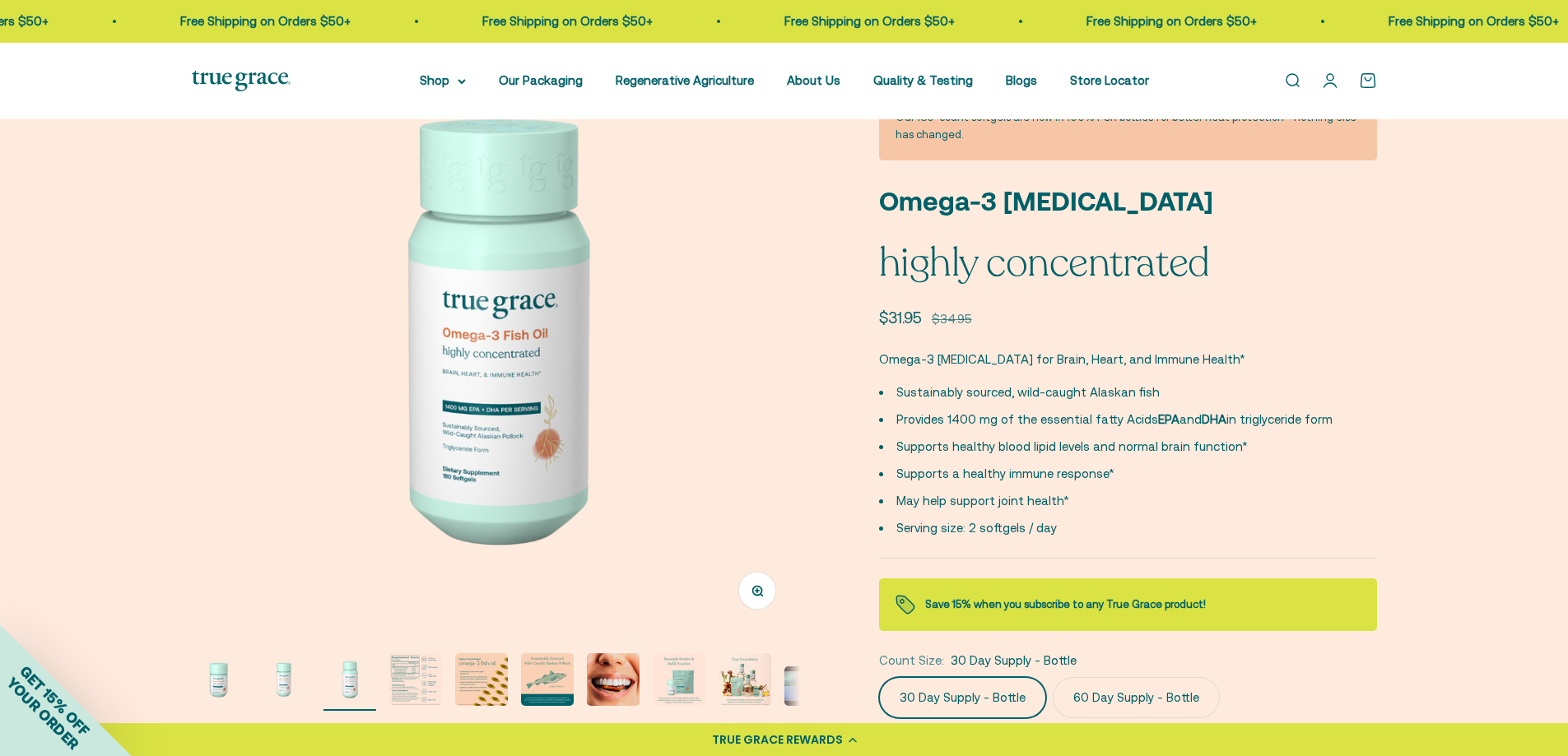 click at bounding box center [496, 329] 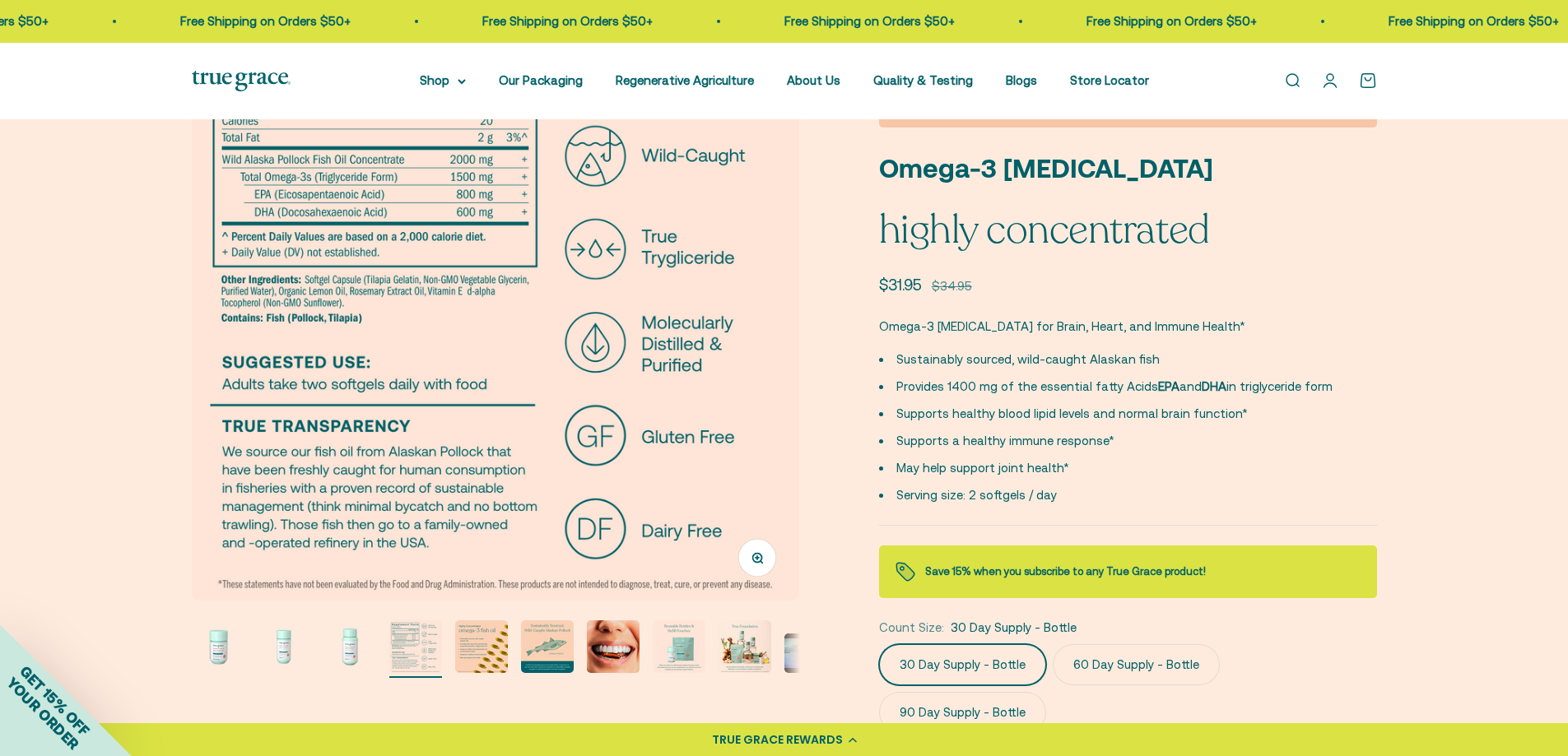 scroll, scrollTop: 196, scrollLeft: 0, axis: vertical 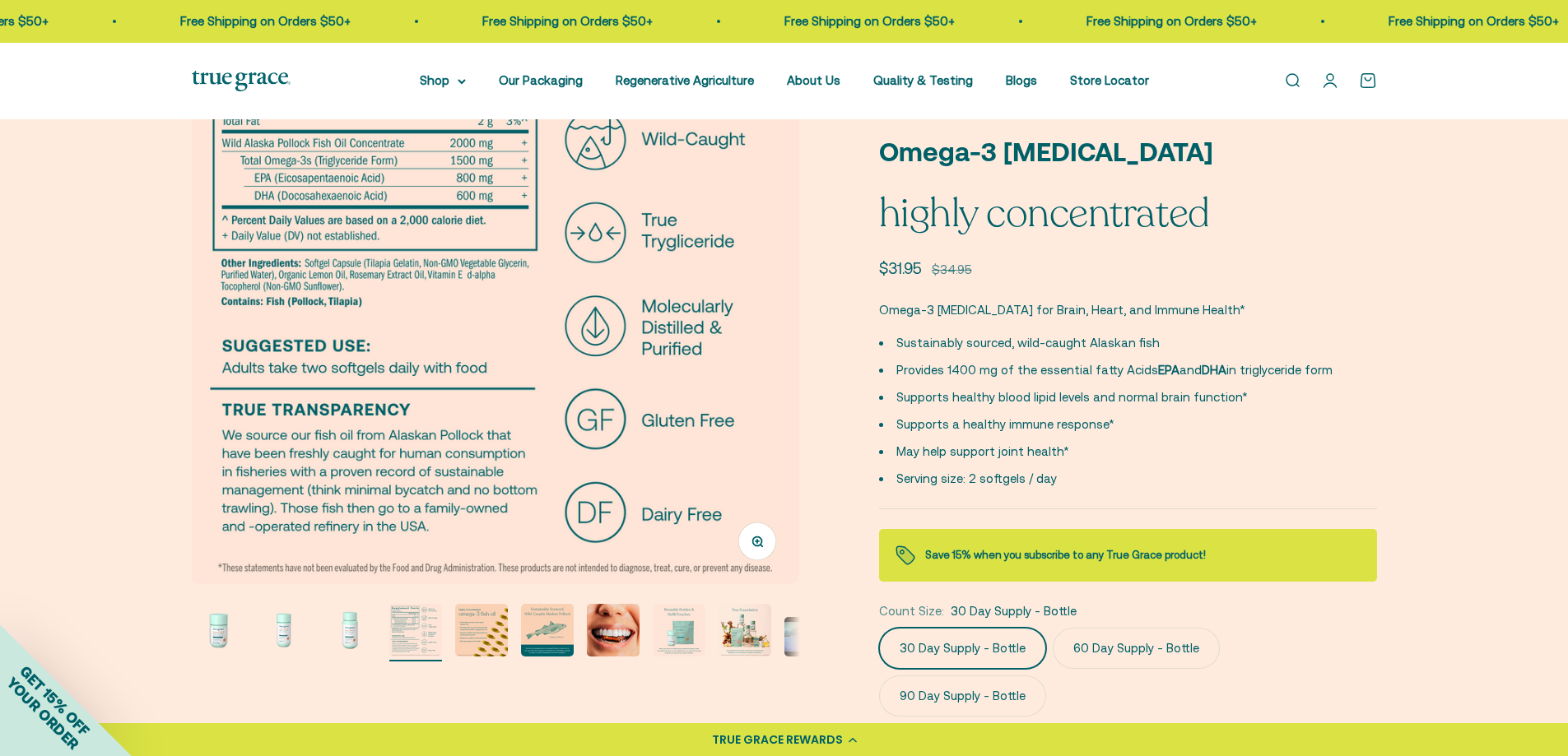 click at bounding box center (495, 280) 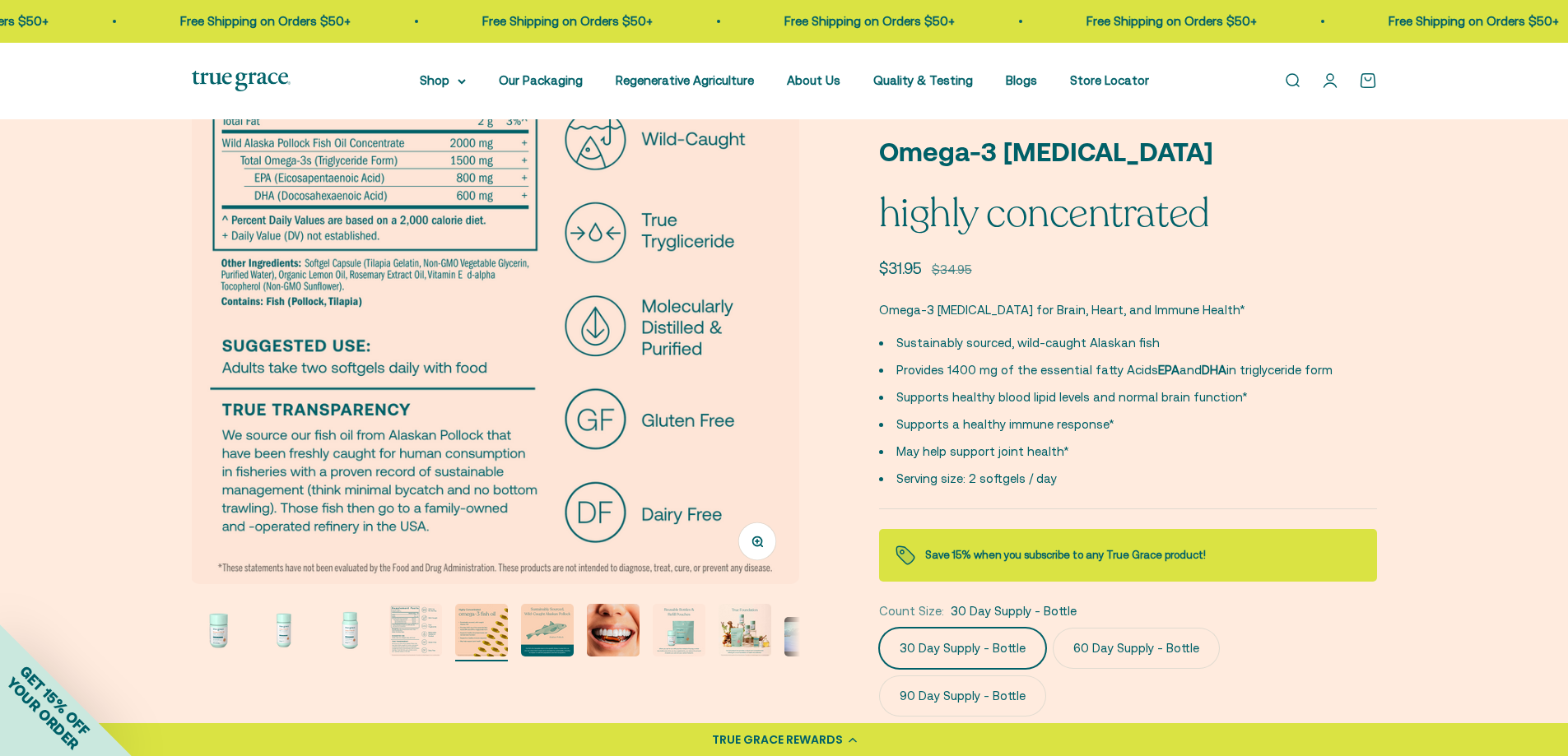 scroll, scrollTop: 0, scrollLeft: 2513, axis: horizontal 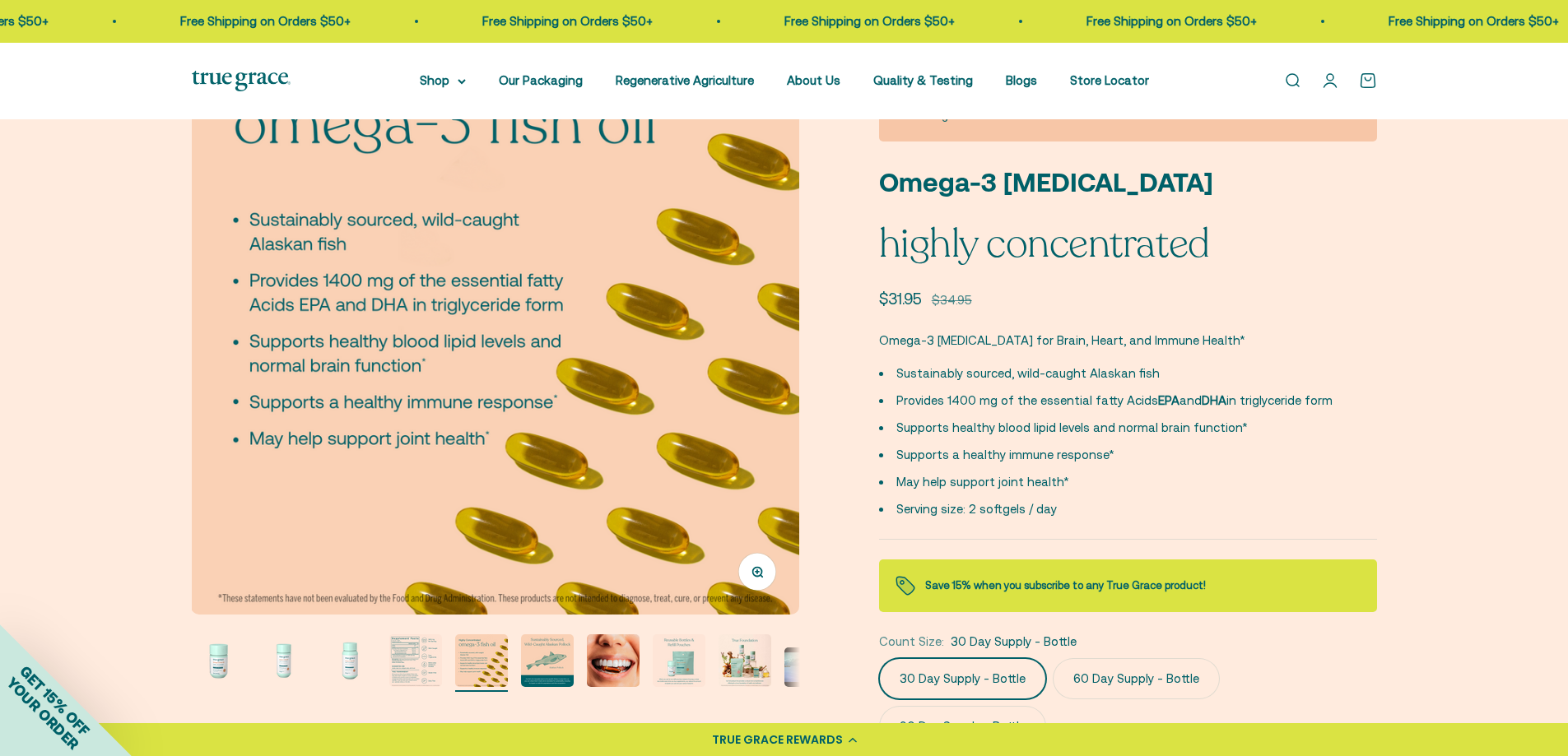 click at bounding box center (495, 310) 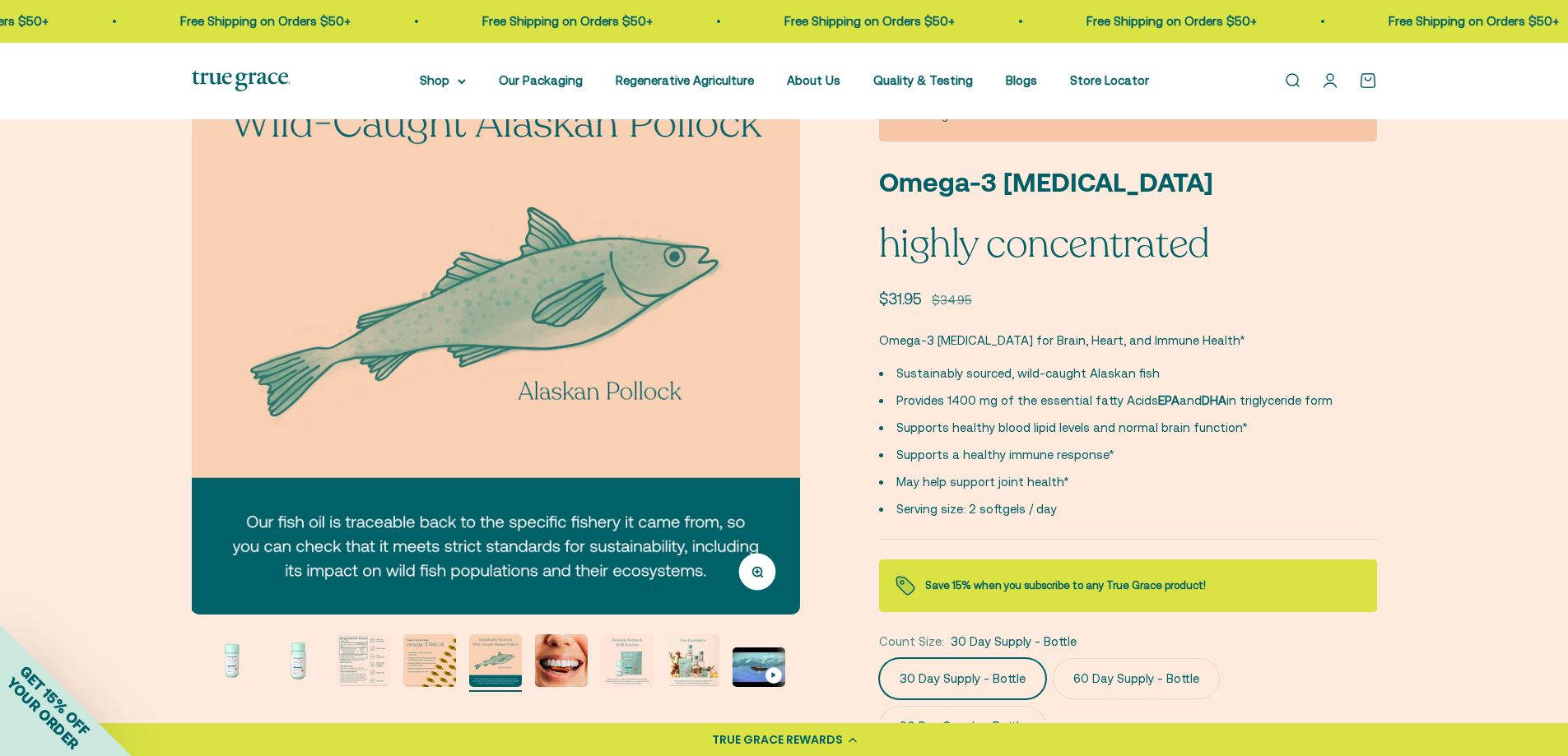 click at bounding box center [495, 310] 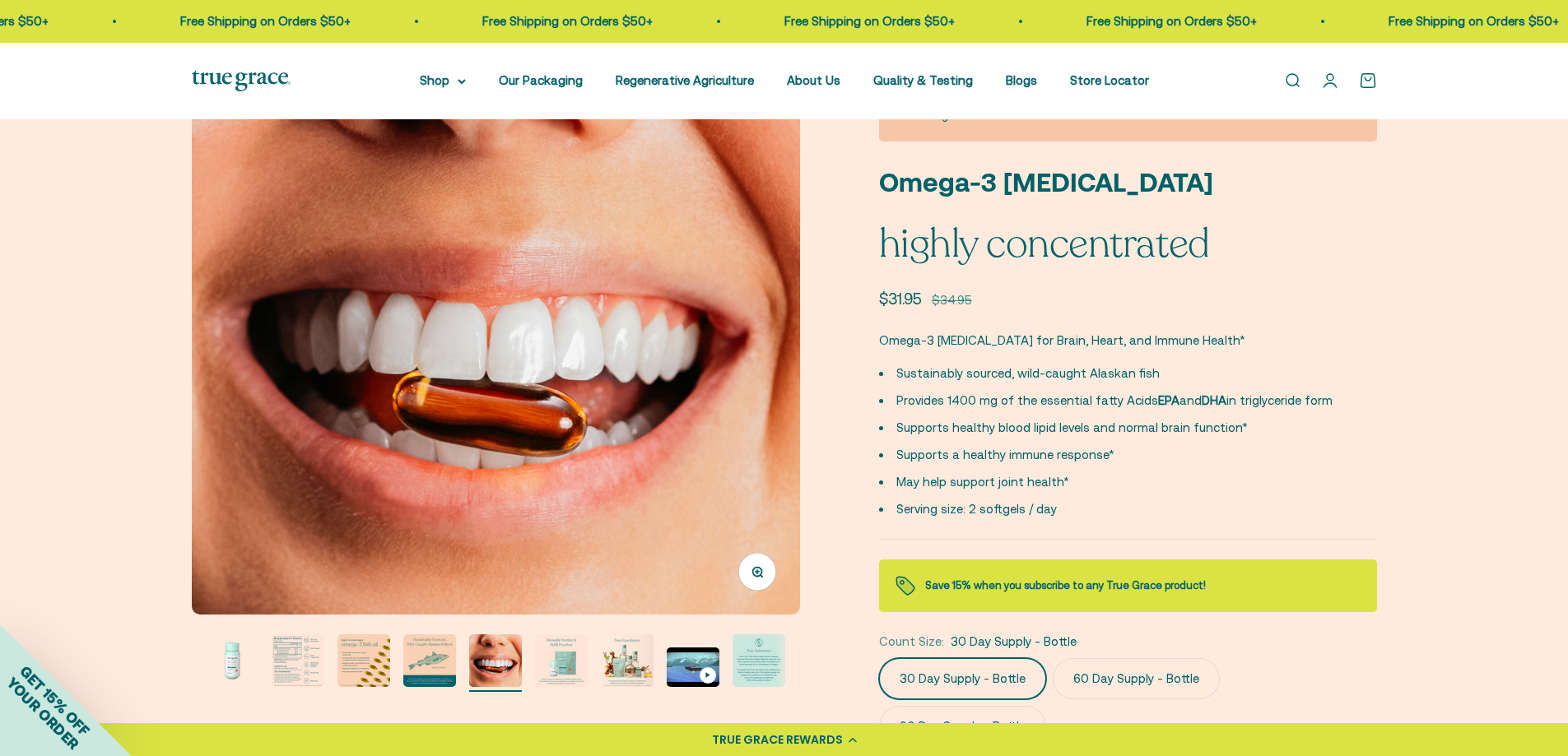 click at bounding box center (496, 310) 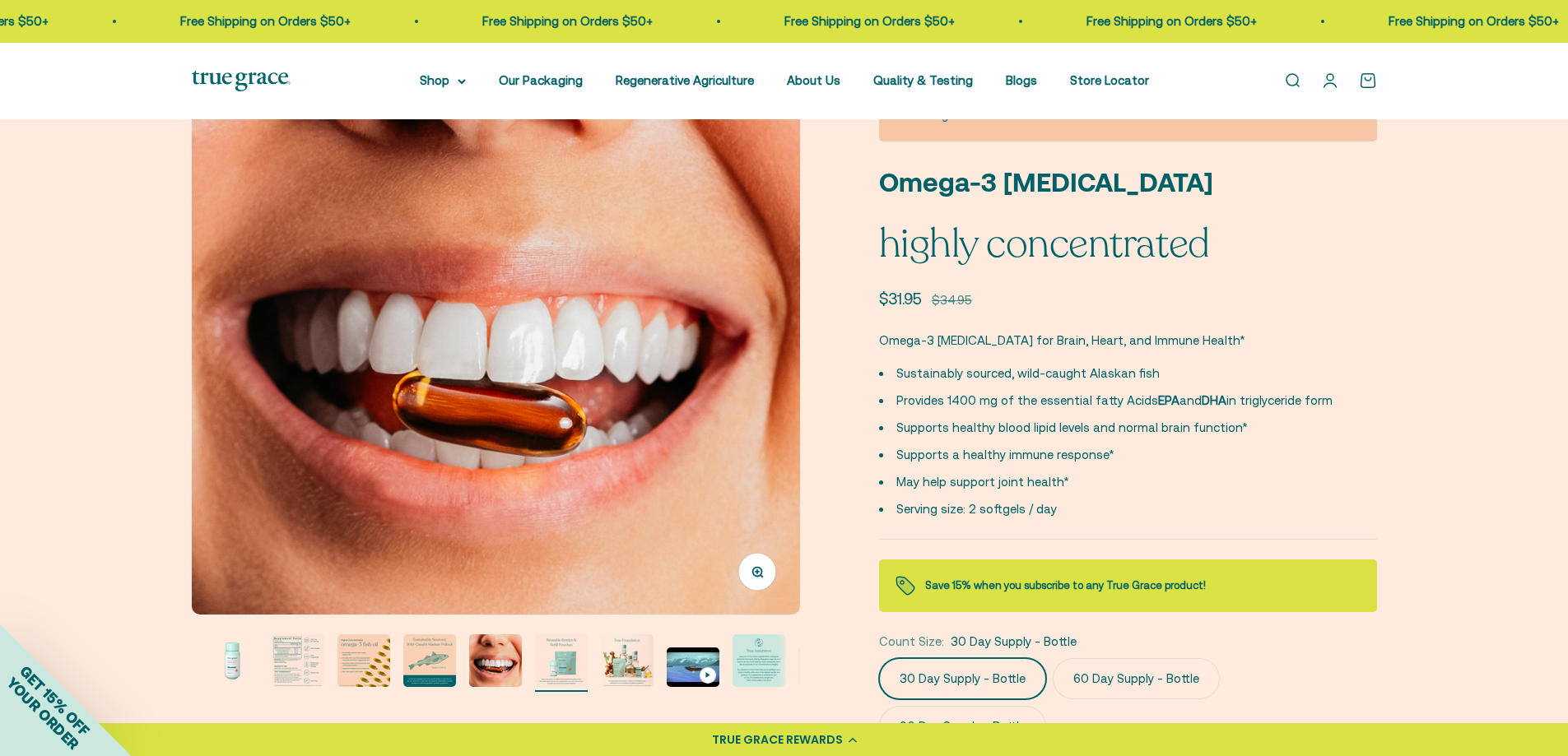 scroll, scrollTop: 0, scrollLeft: 169, axis: horizontal 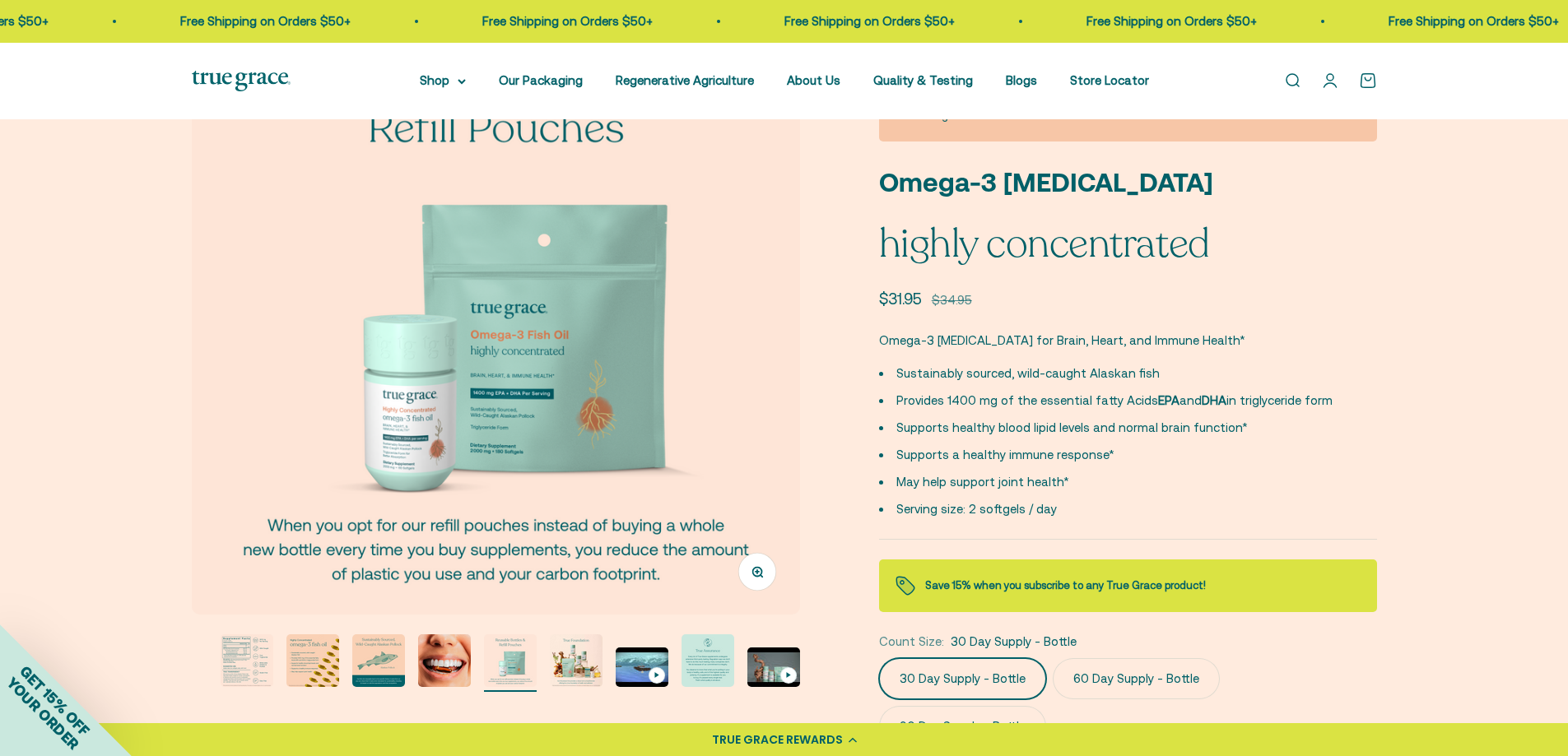 click at bounding box center [496, 310] 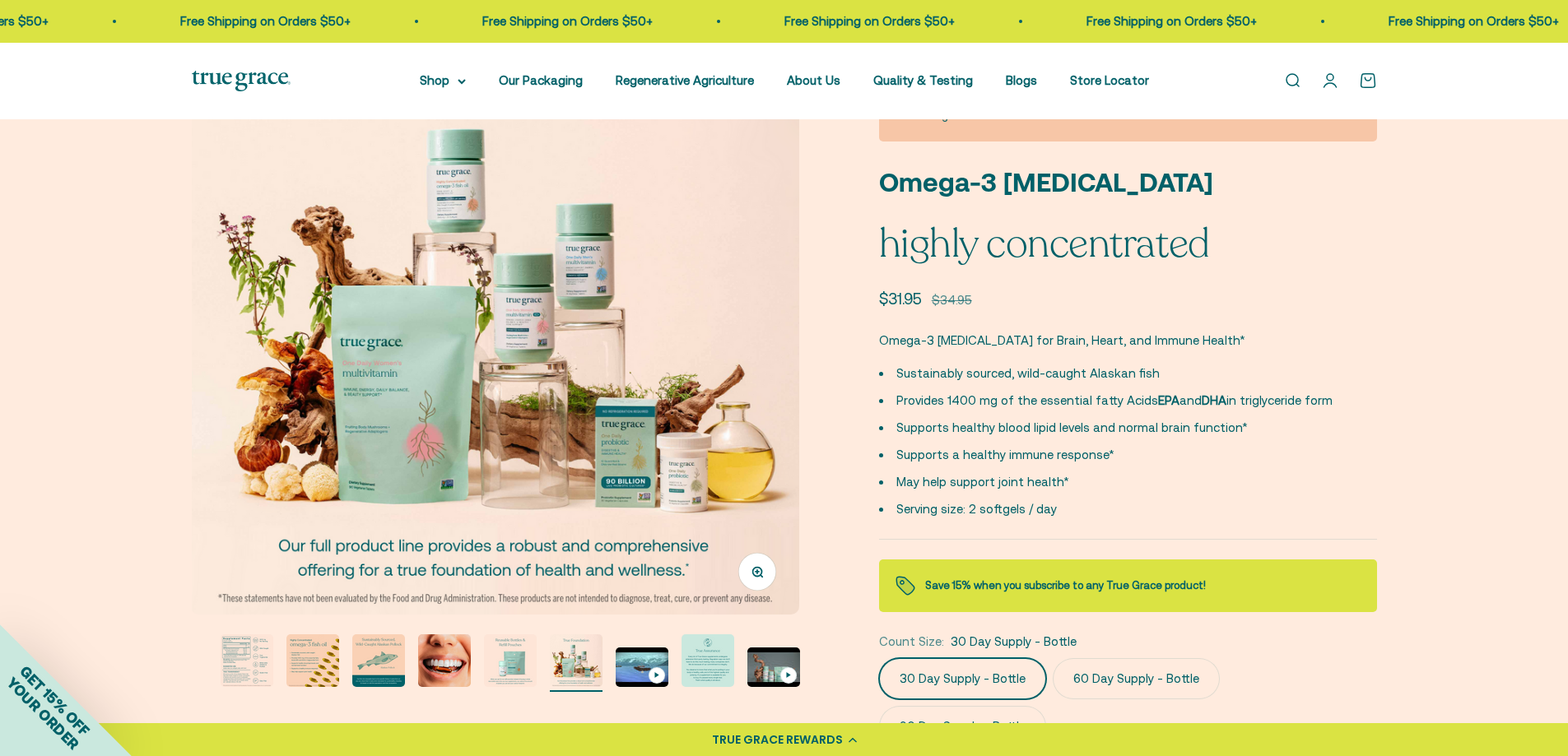 click at bounding box center (495, 310) 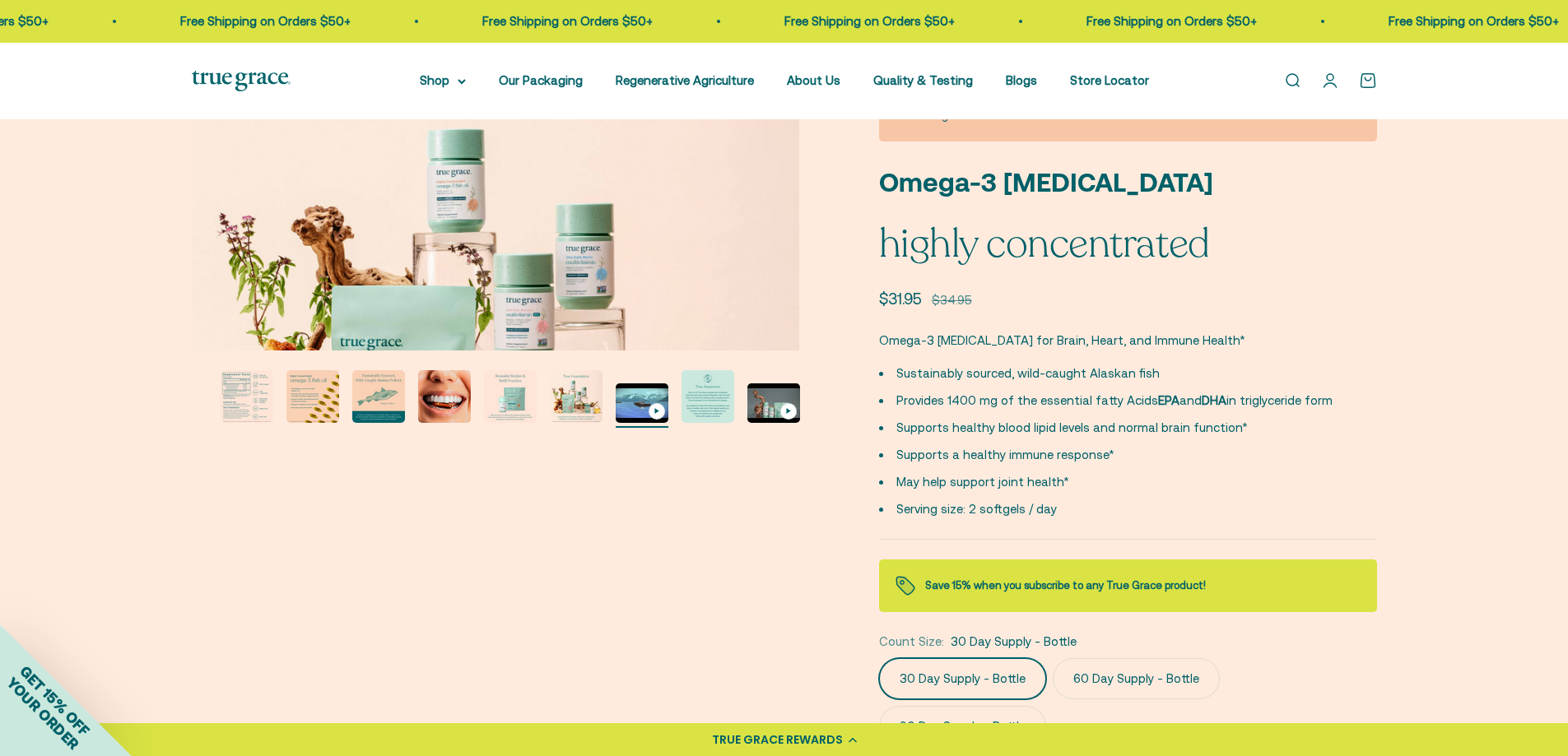scroll, scrollTop: 0, scrollLeft: 5654, axis: horizontal 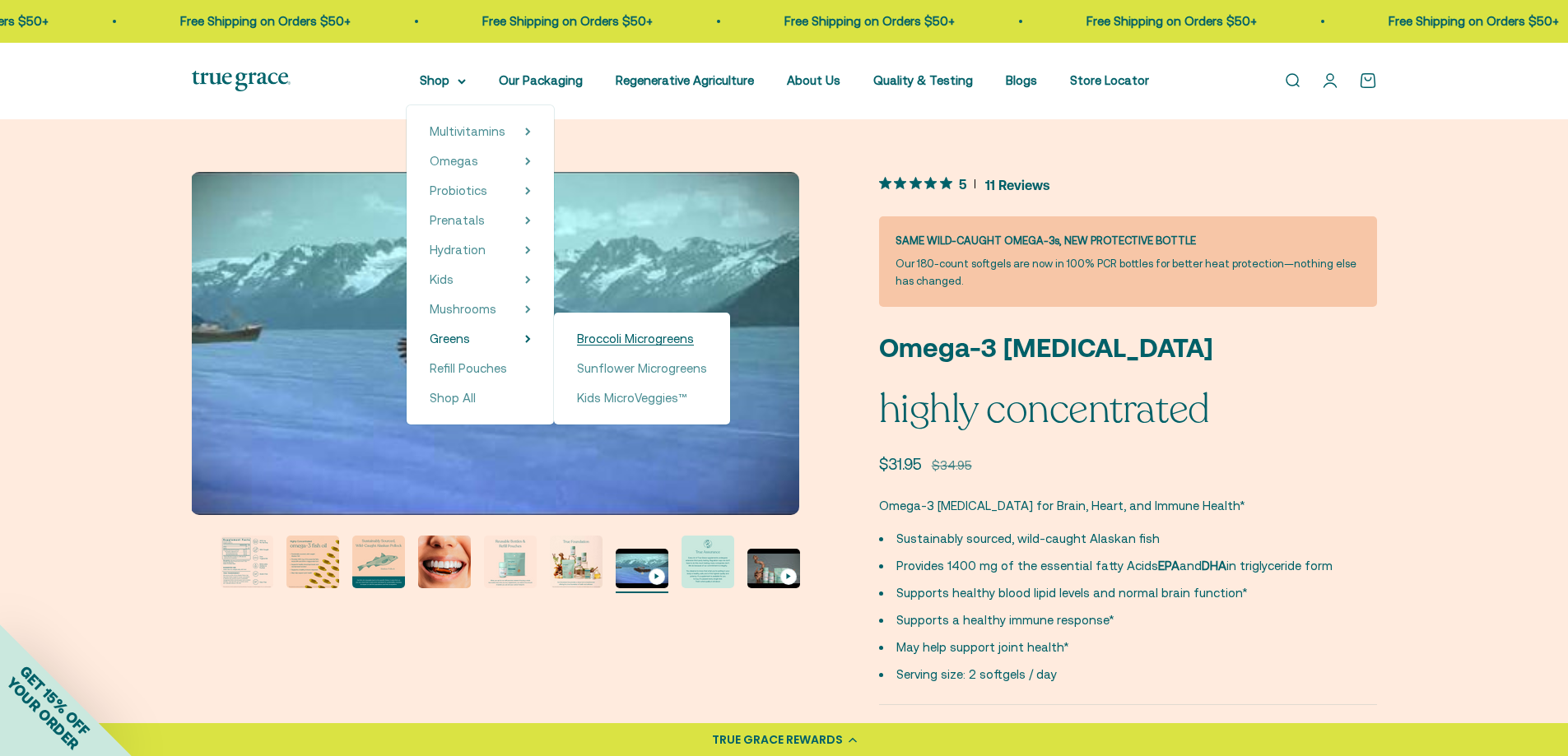 click on "Broccoli Microgreens" at bounding box center [635, 338] 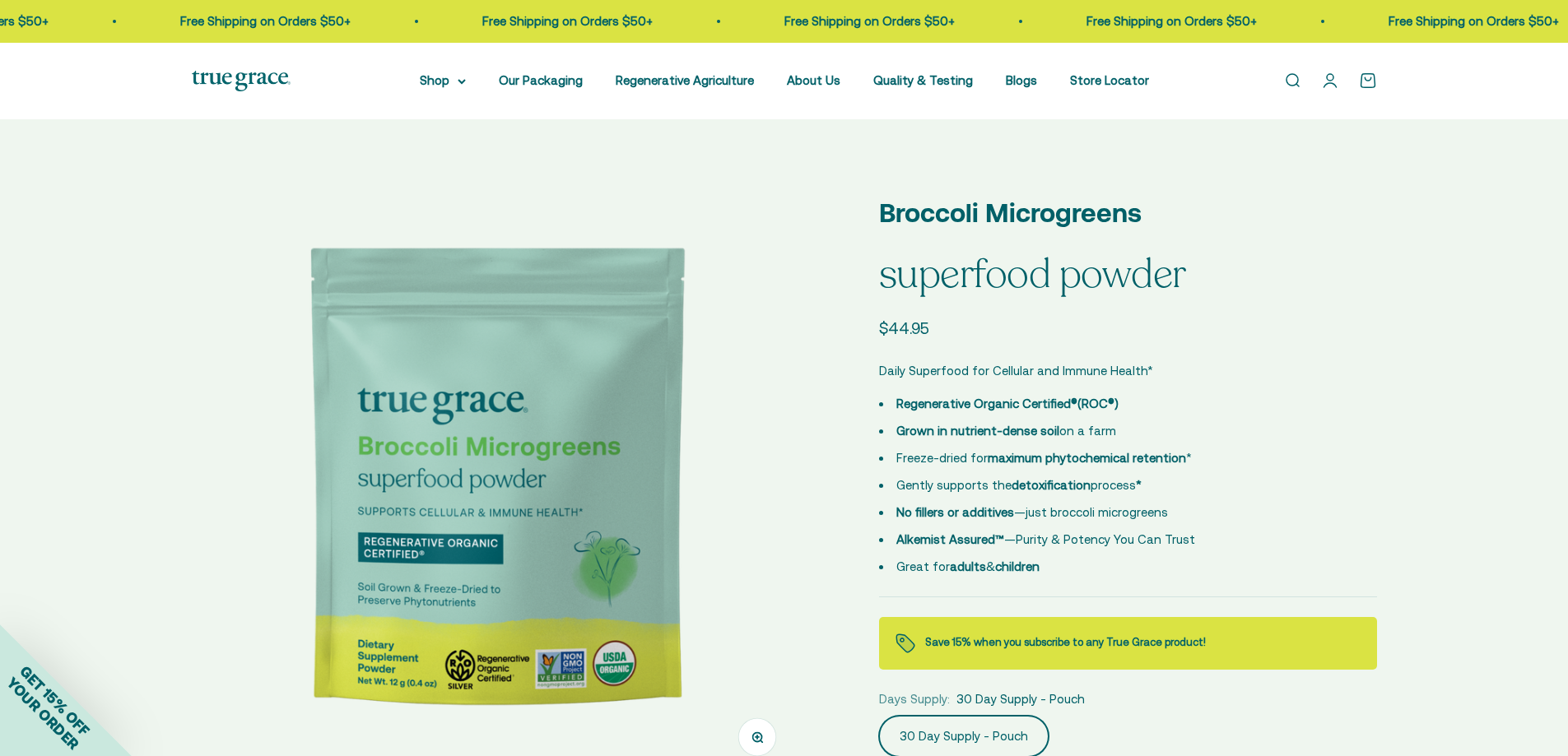 scroll, scrollTop: 0, scrollLeft: 0, axis: both 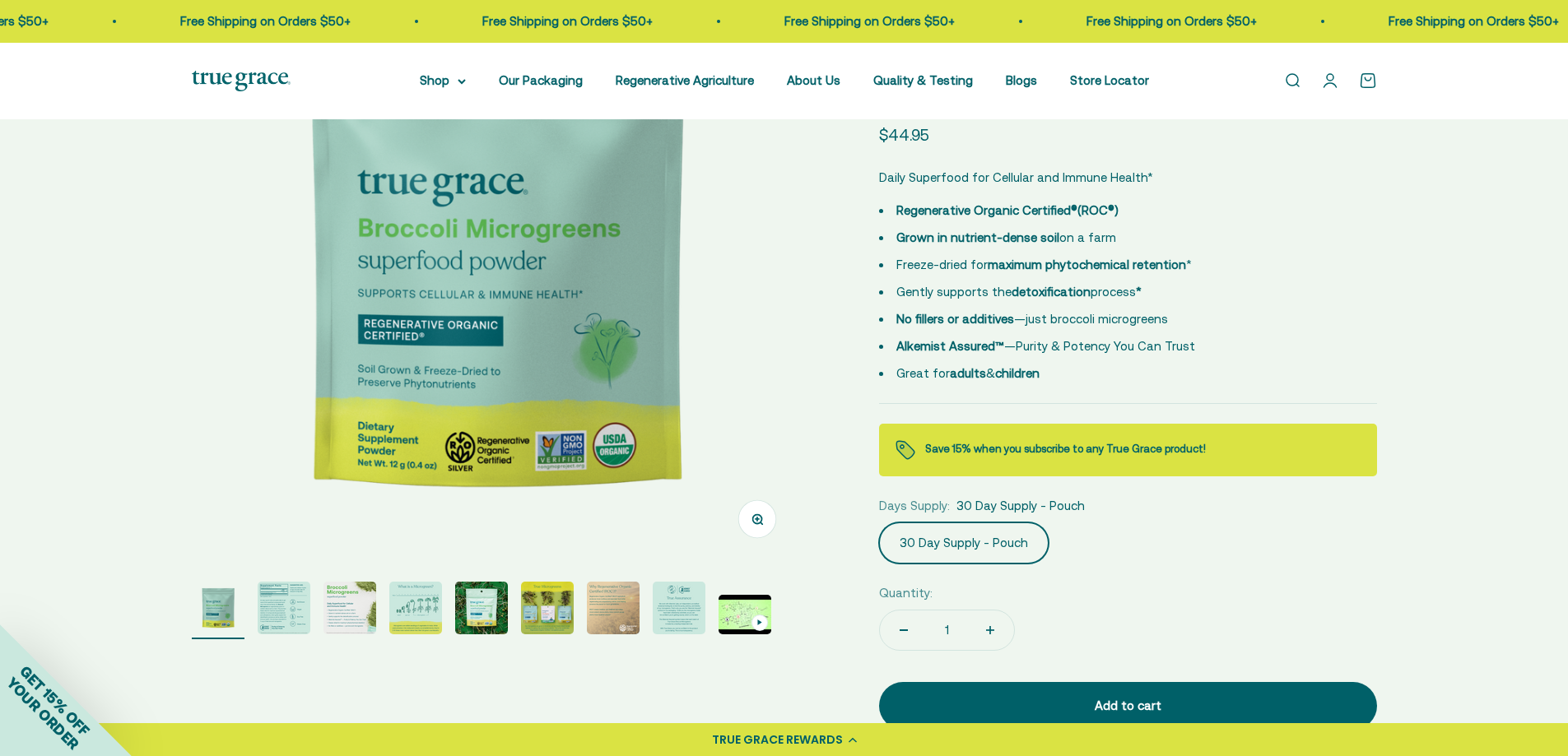 click at bounding box center [284, 608] 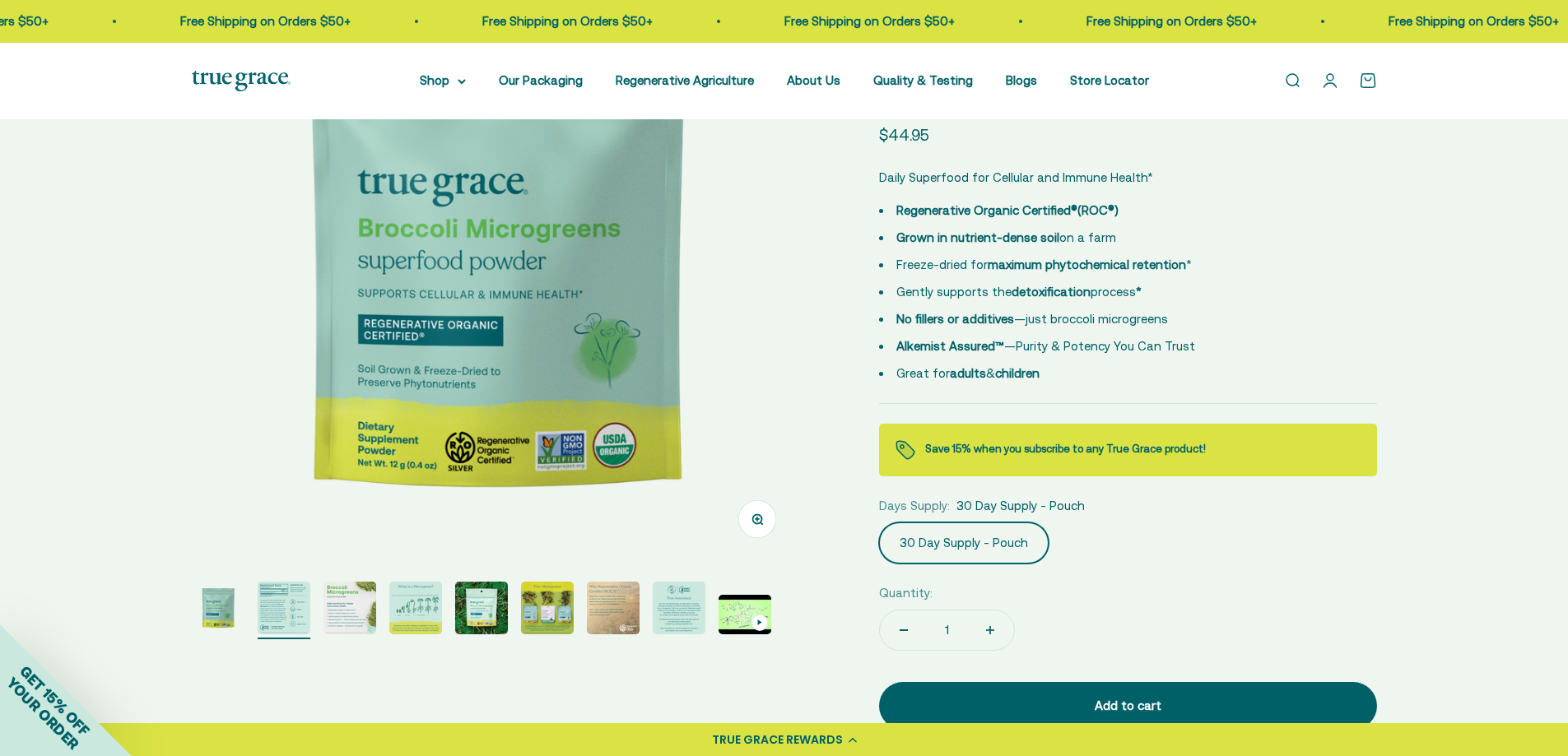 scroll, scrollTop: 0, scrollLeft: 628, axis: horizontal 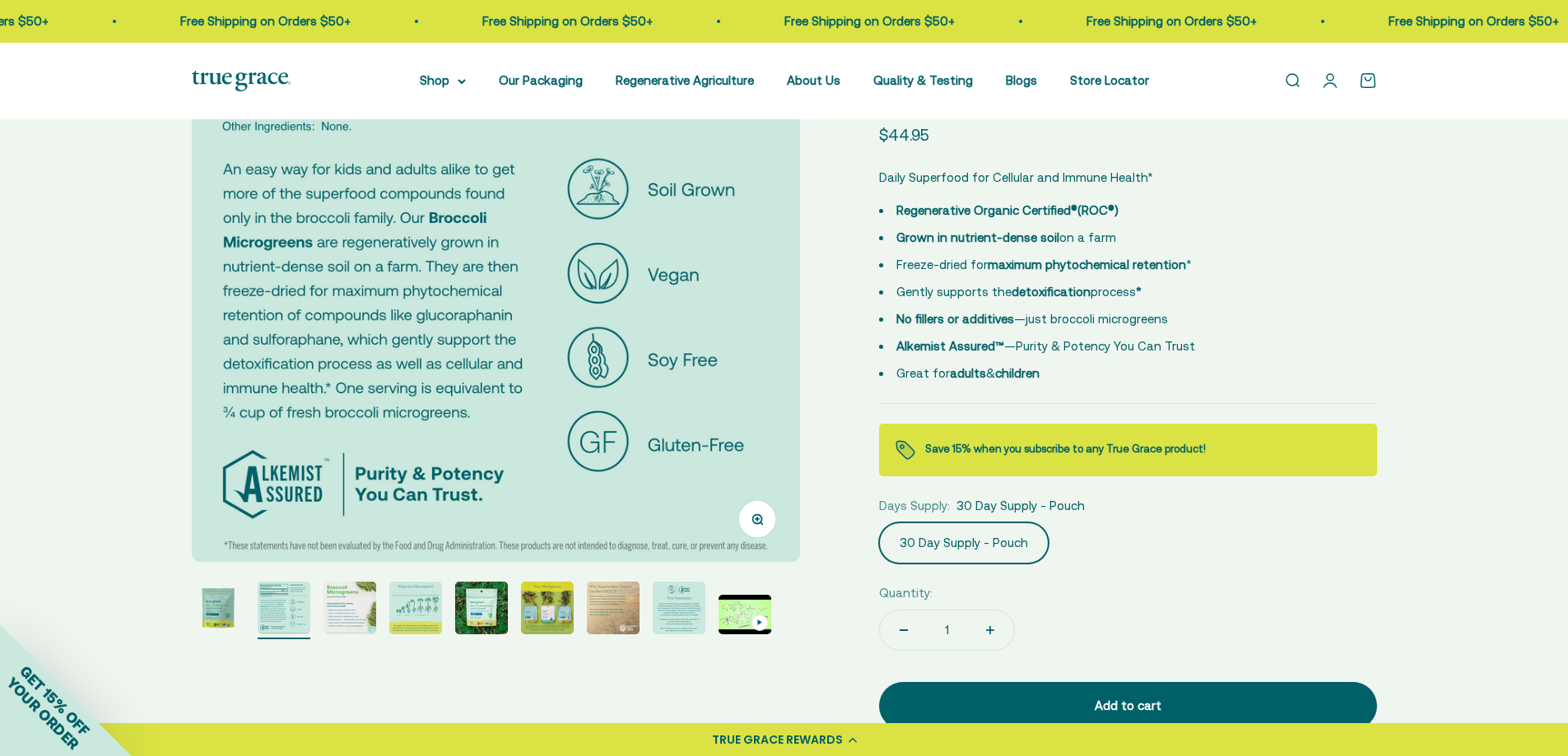click at bounding box center (350, 608) 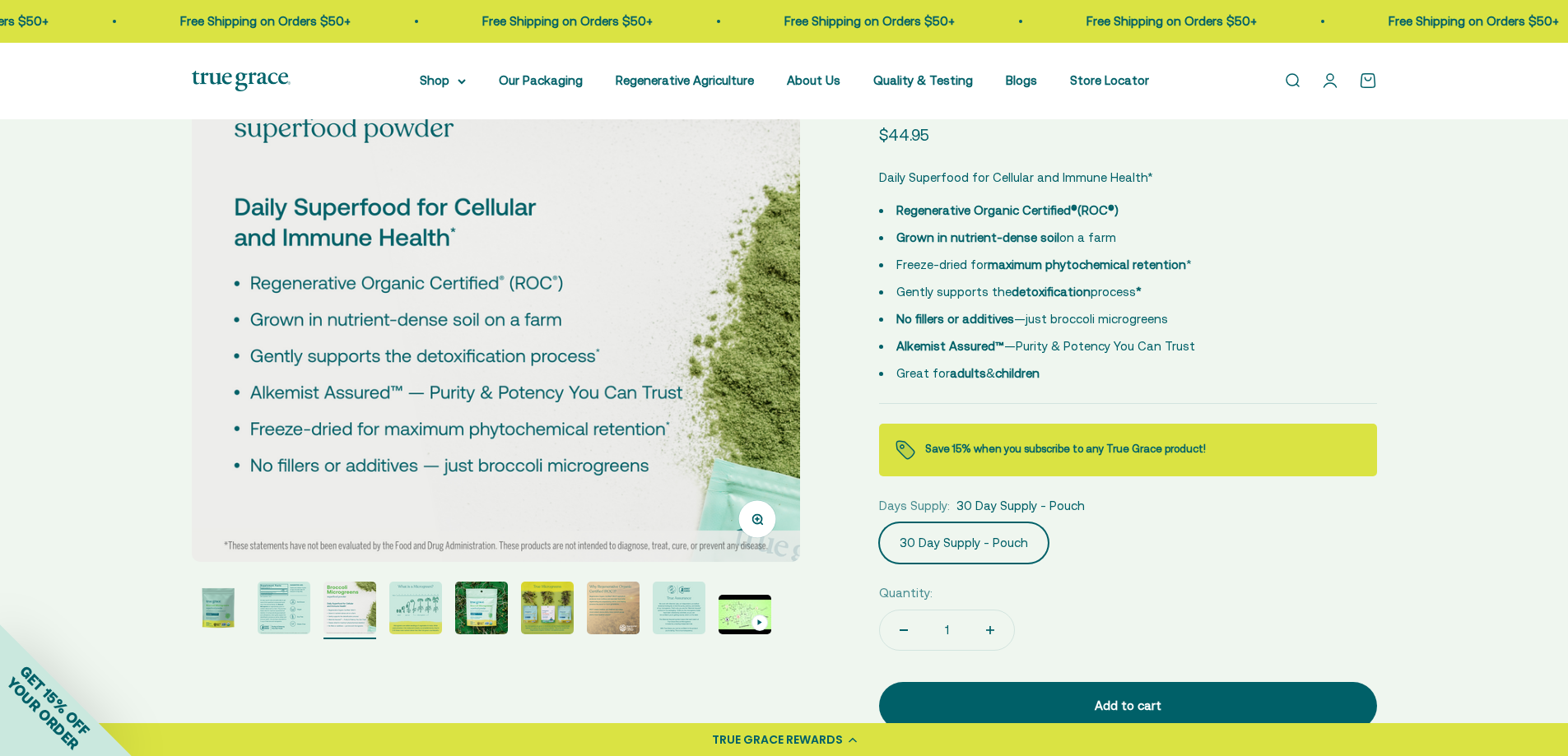 click at bounding box center (416, 608) 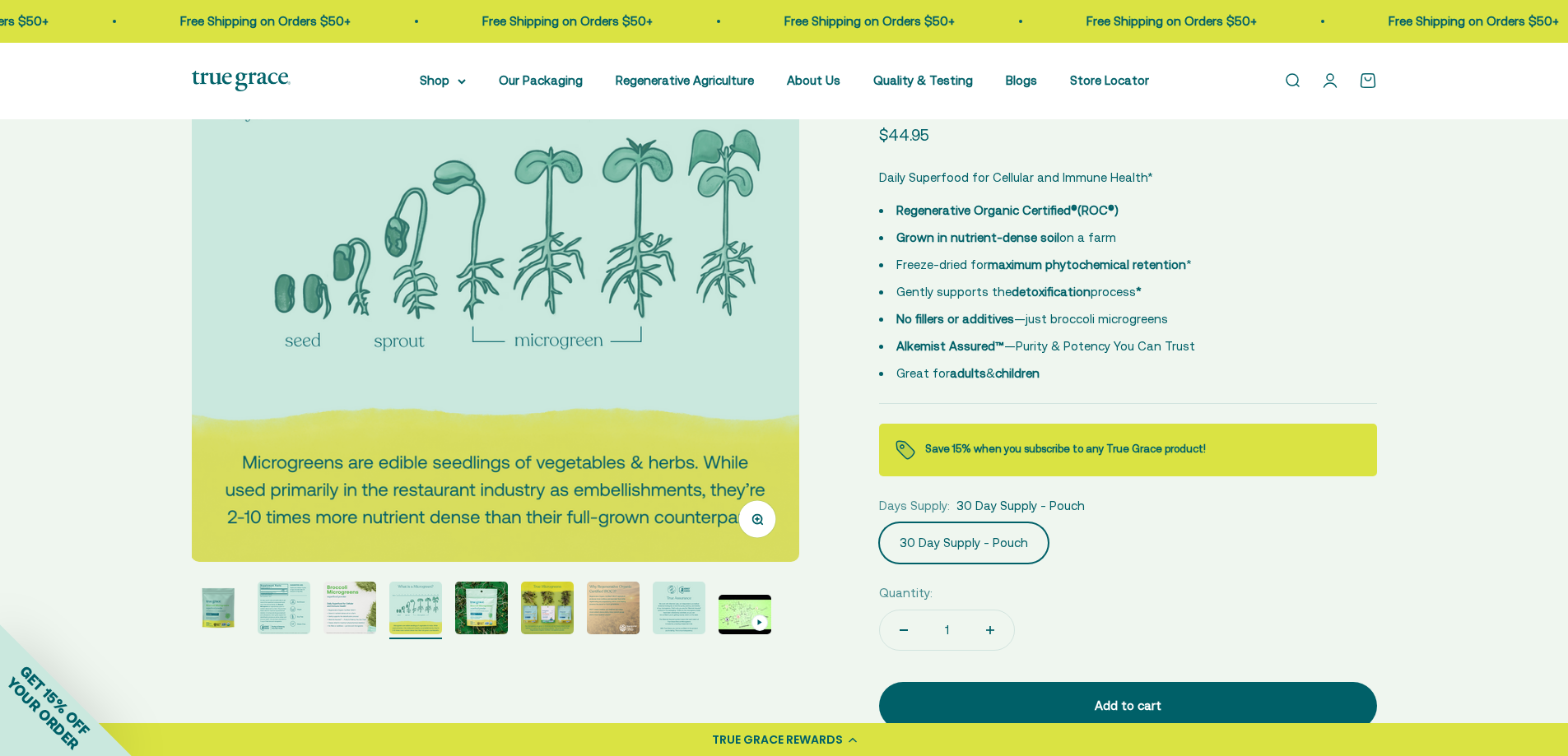 click at bounding box center (482, 608) 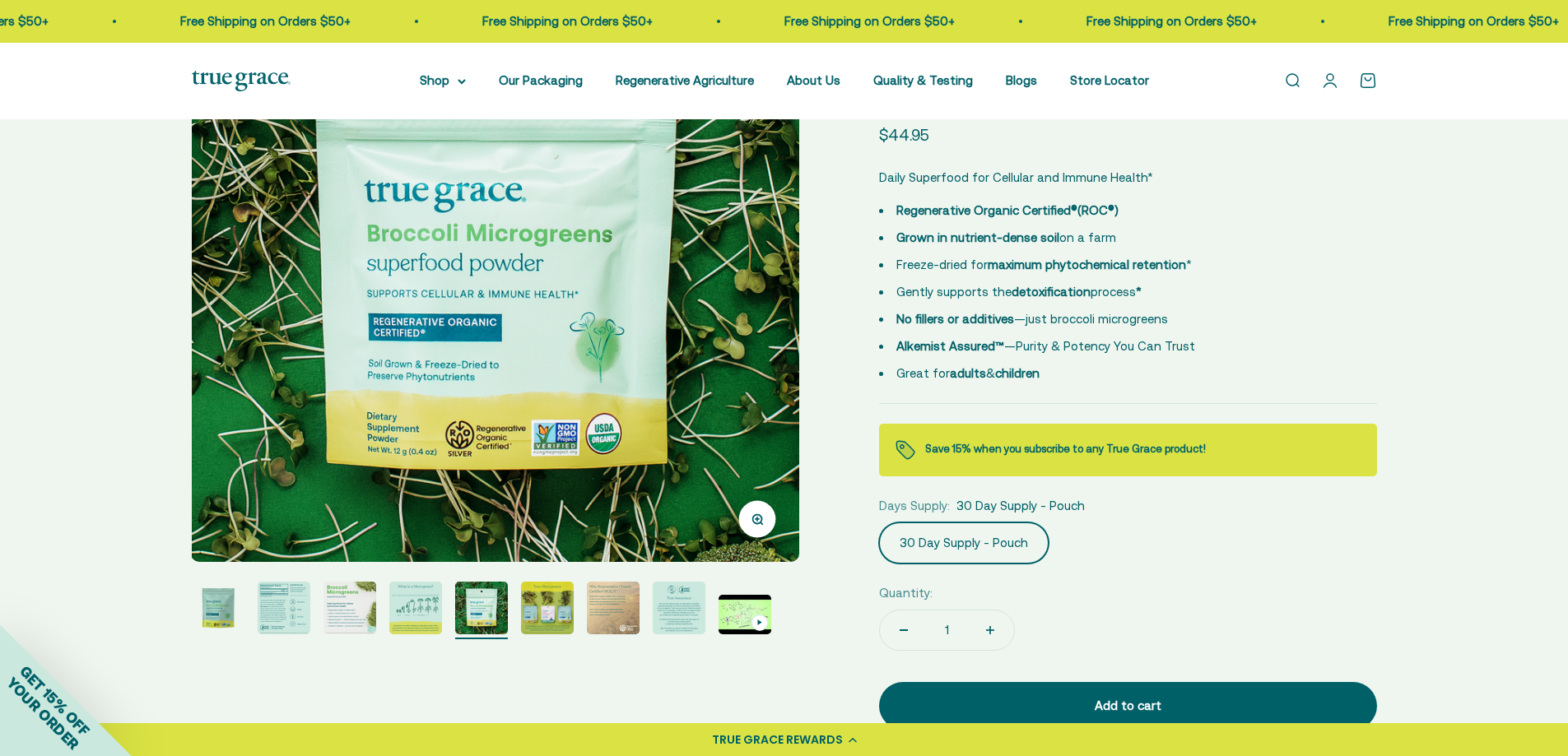 click at bounding box center (547, 608) 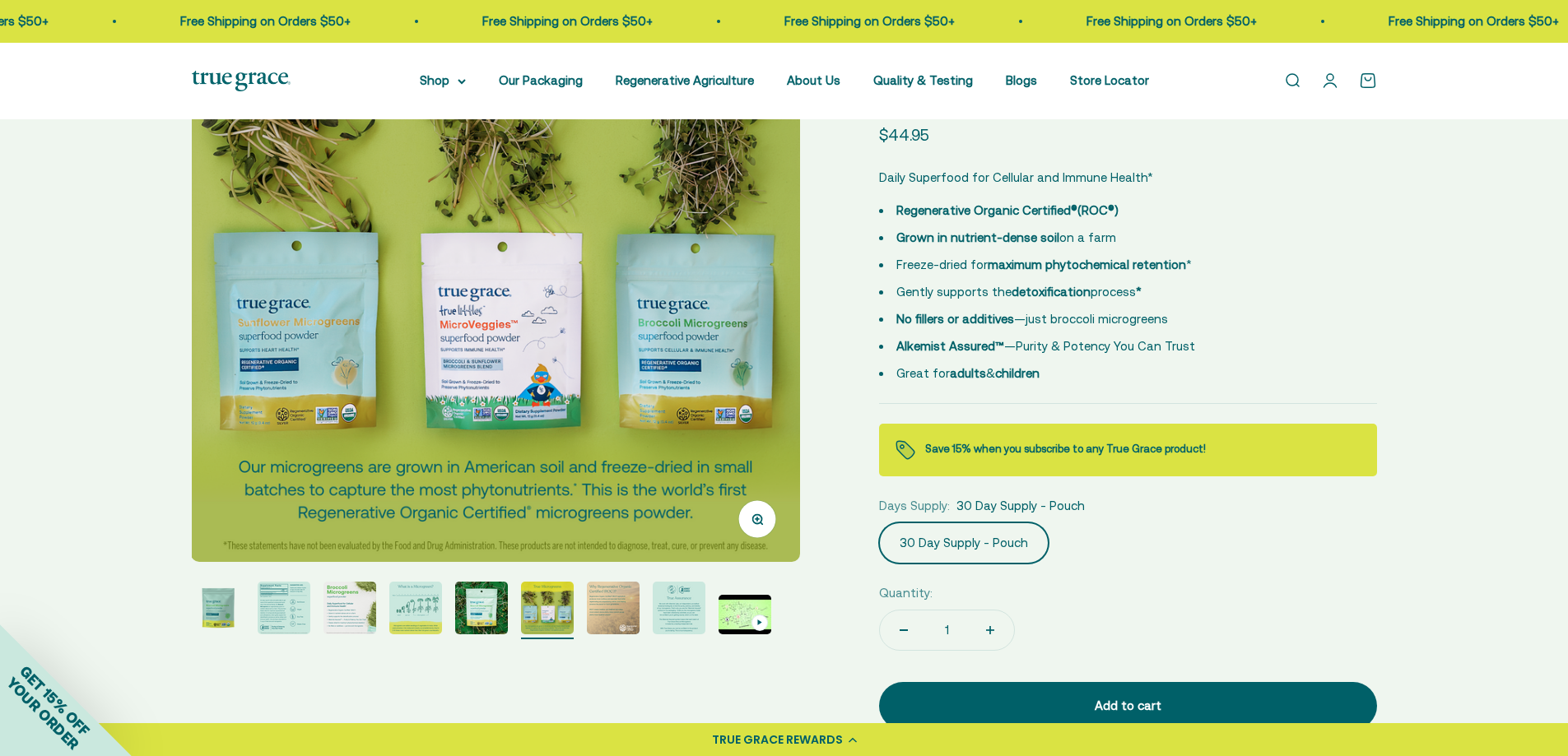 click at bounding box center [613, 608] 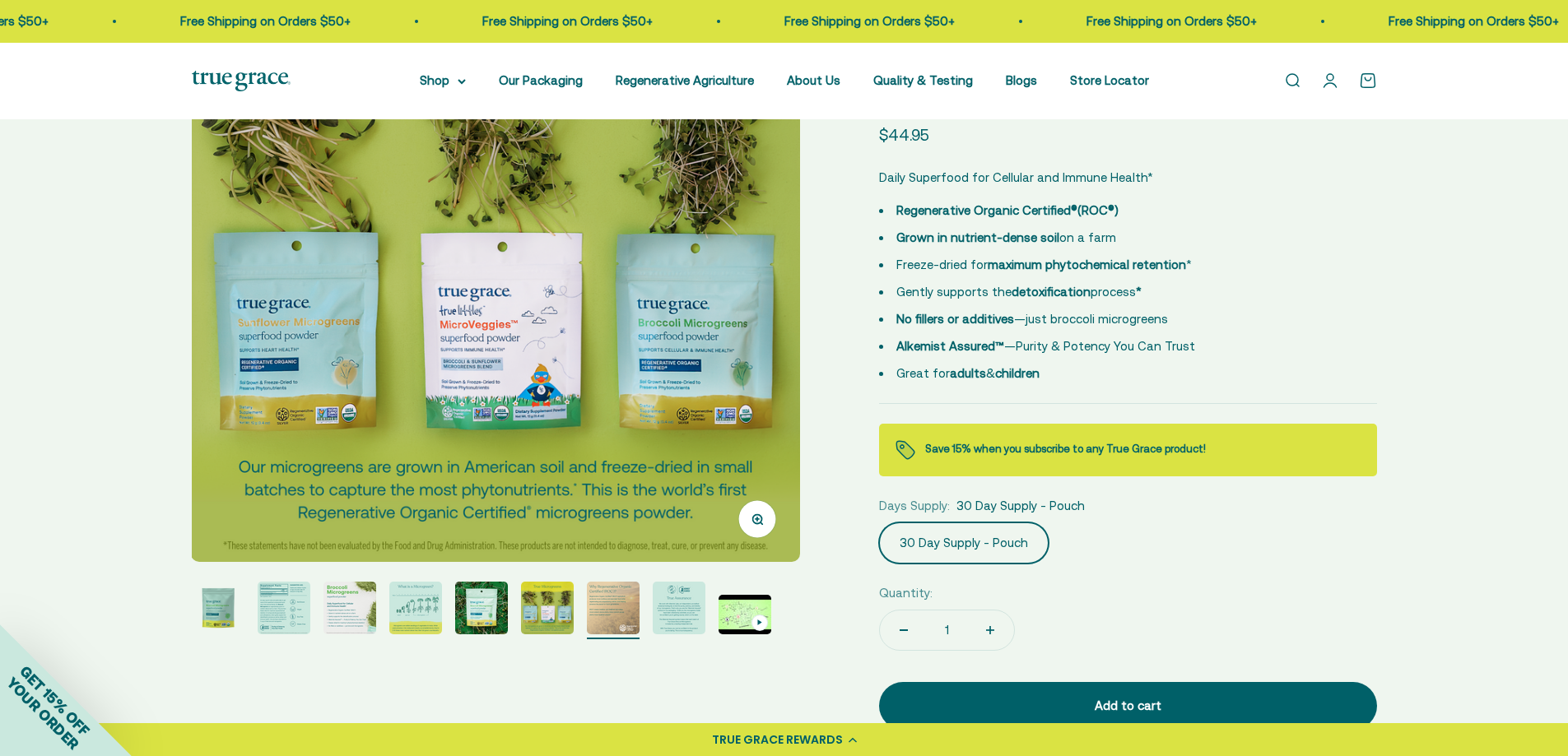 scroll, scrollTop: 0, scrollLeft: 3769, axis: horizontal 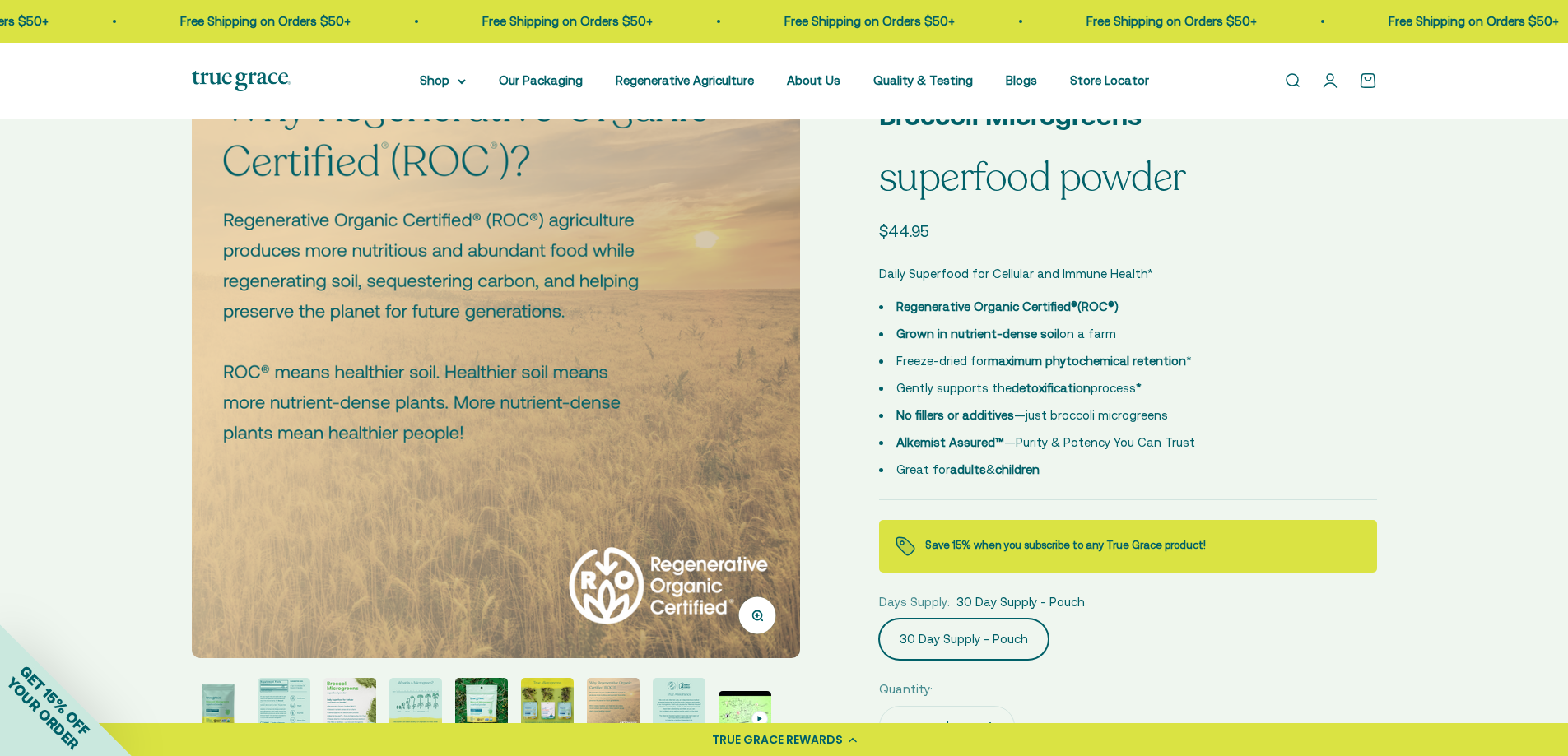 click at bounding box center [679, 704] 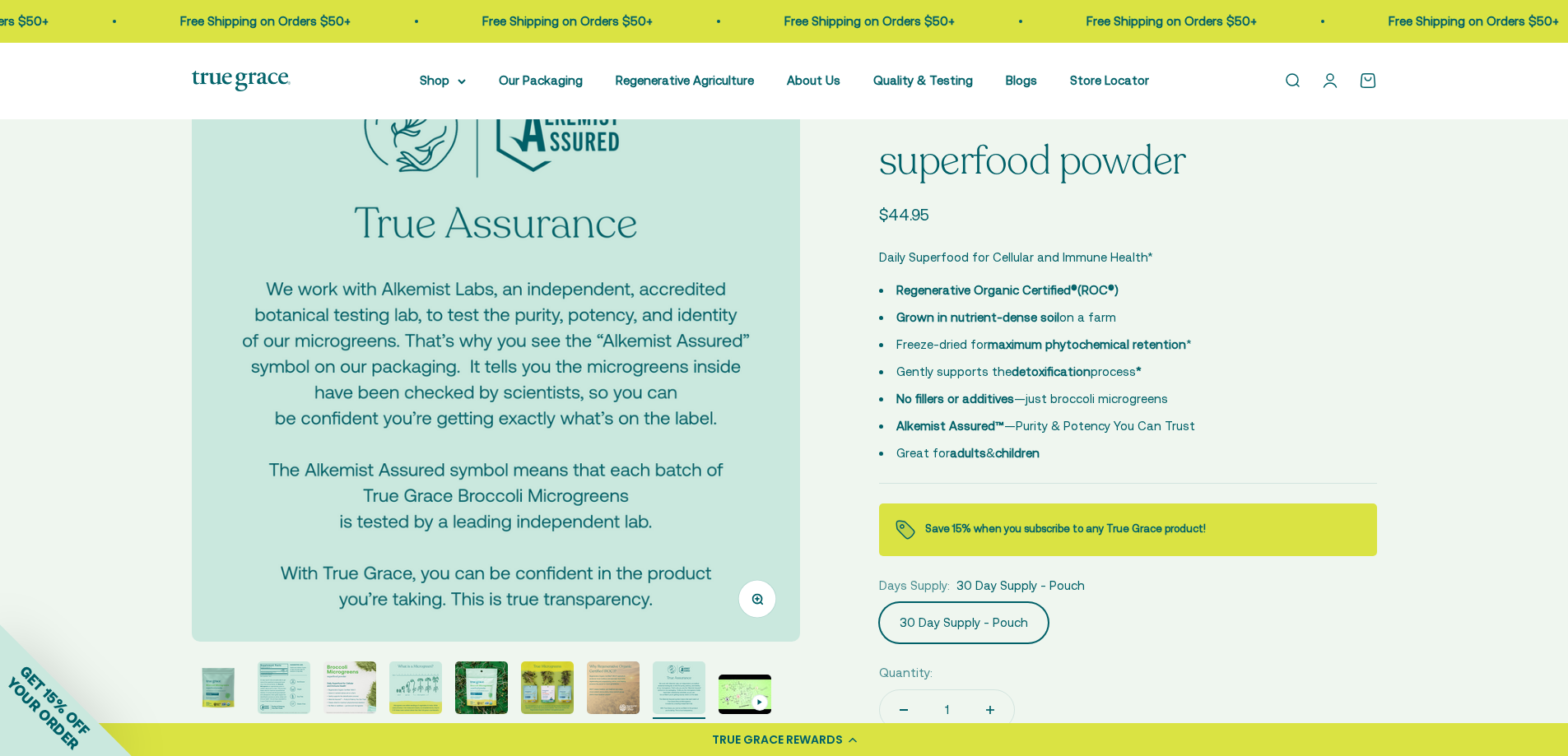 scroll, scrollTop: 0, scrollLeft: 0, axis: both 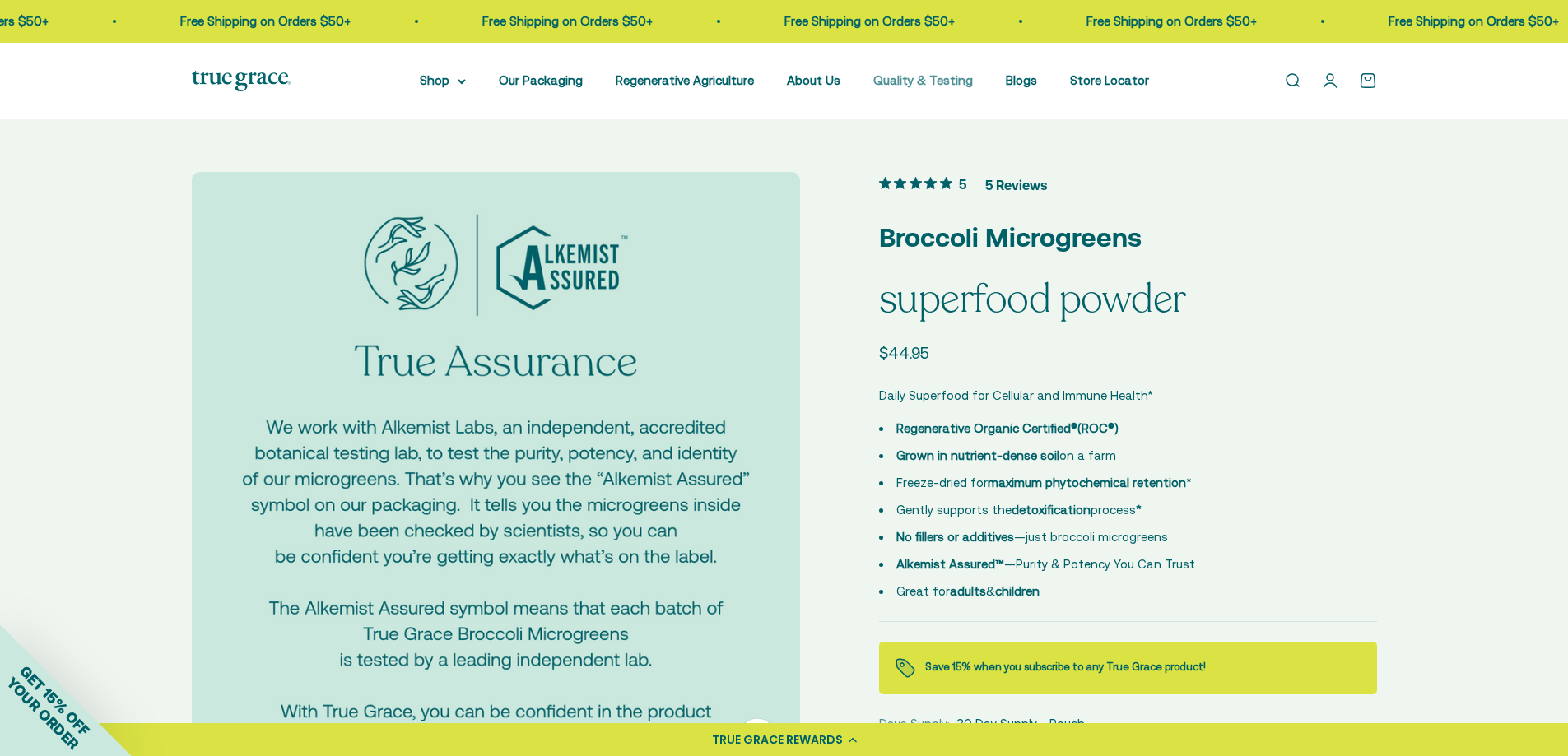 click on "Quality & Testing" at bounding box center [923, 80] 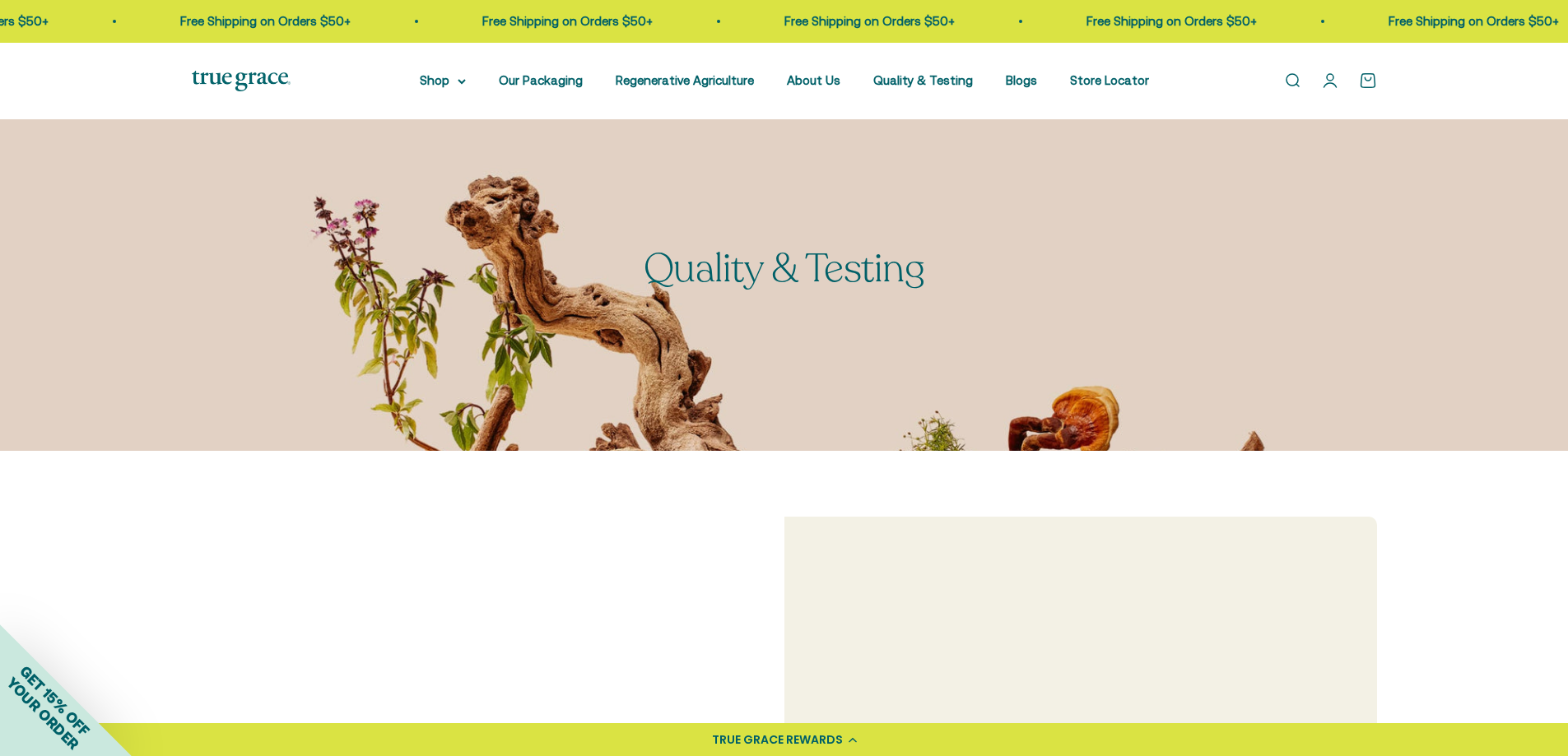 scroll, scrollTop: 0, scrollLeft: 0, axis: both 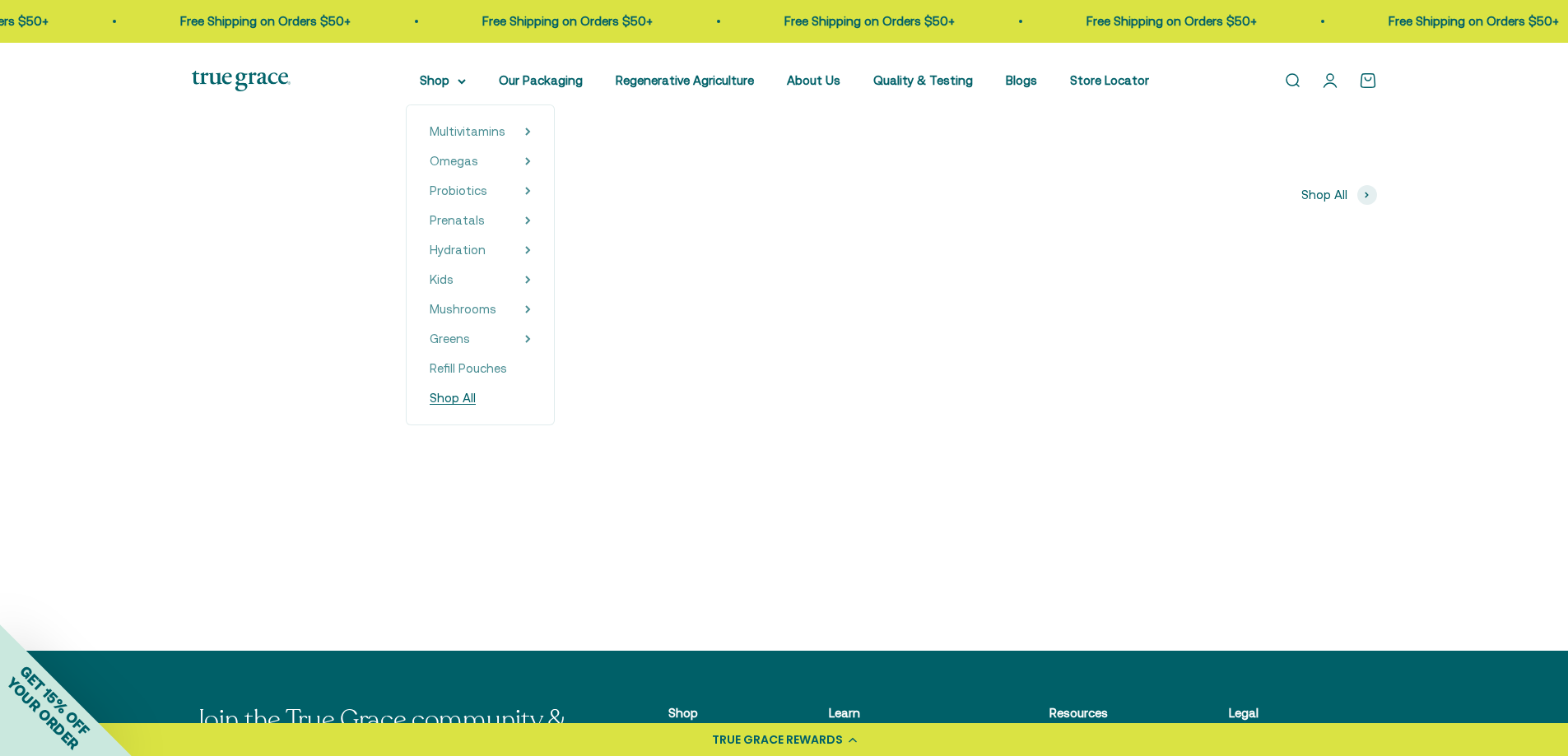 click on "Shop All" at bounding box center [453, 397] 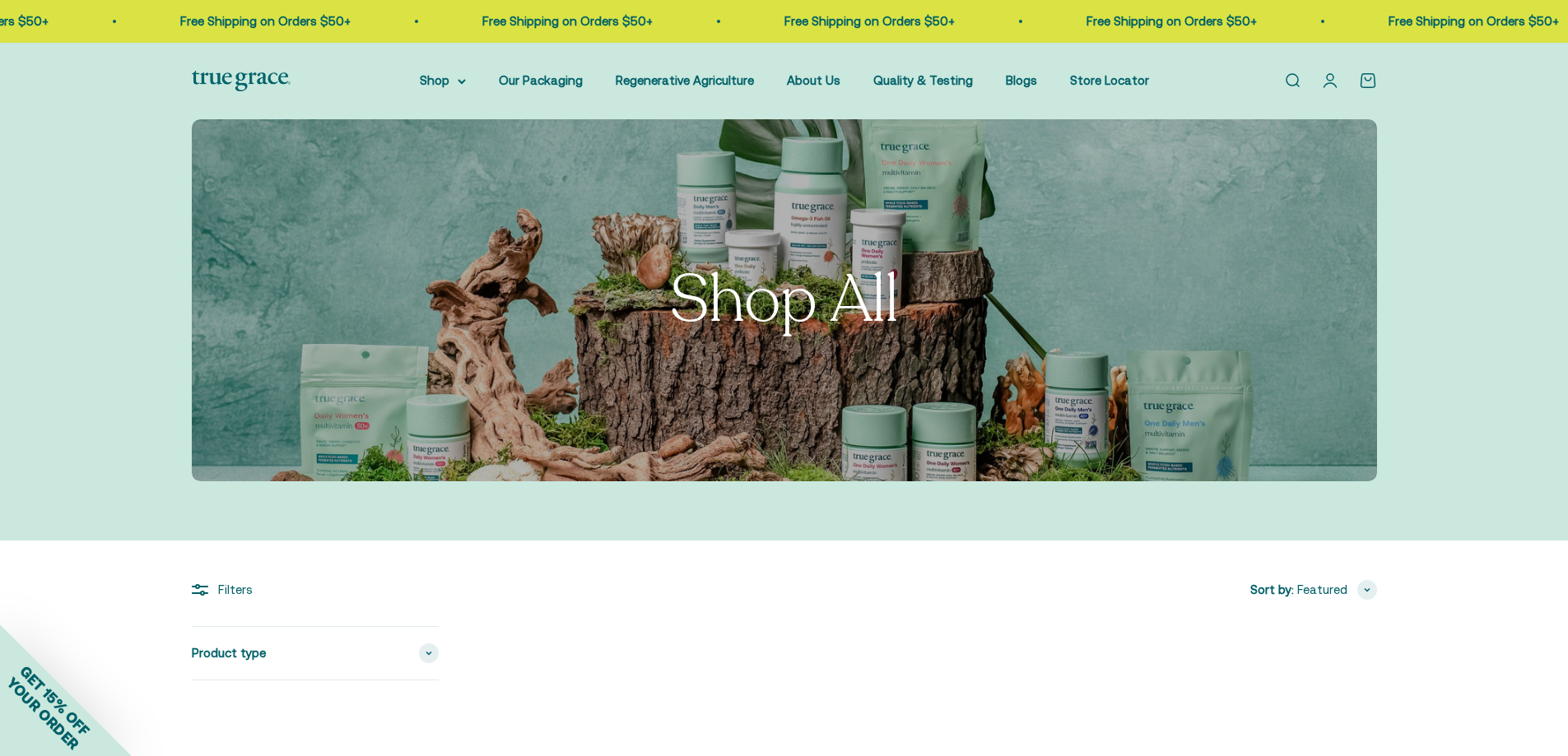 scroll, scrollTop: 0, scrollLeft: 0, axis: both 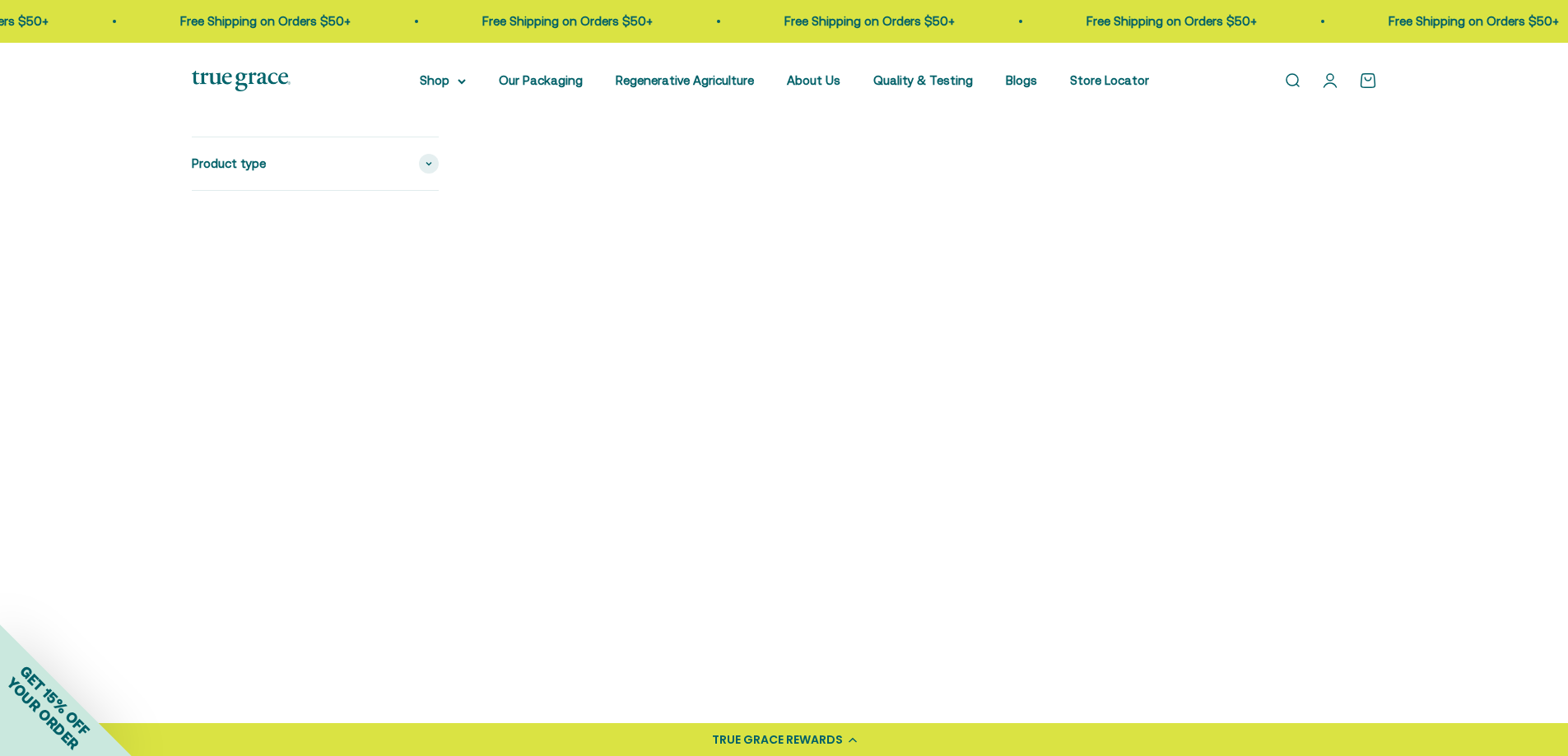 click at bounding box center (621, 202) 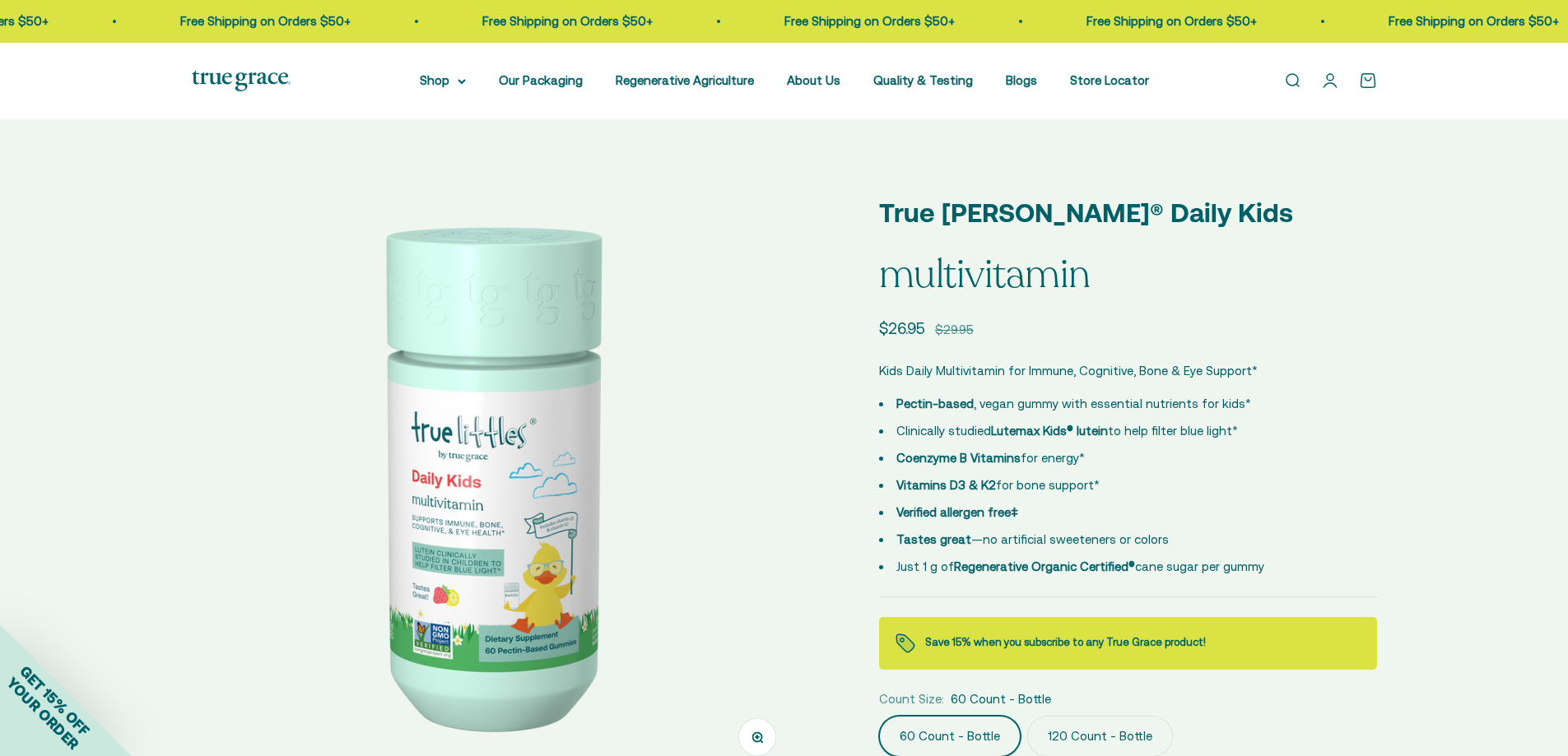 scroll, scrollTop: 0, scrollLeft: 0, axis: both 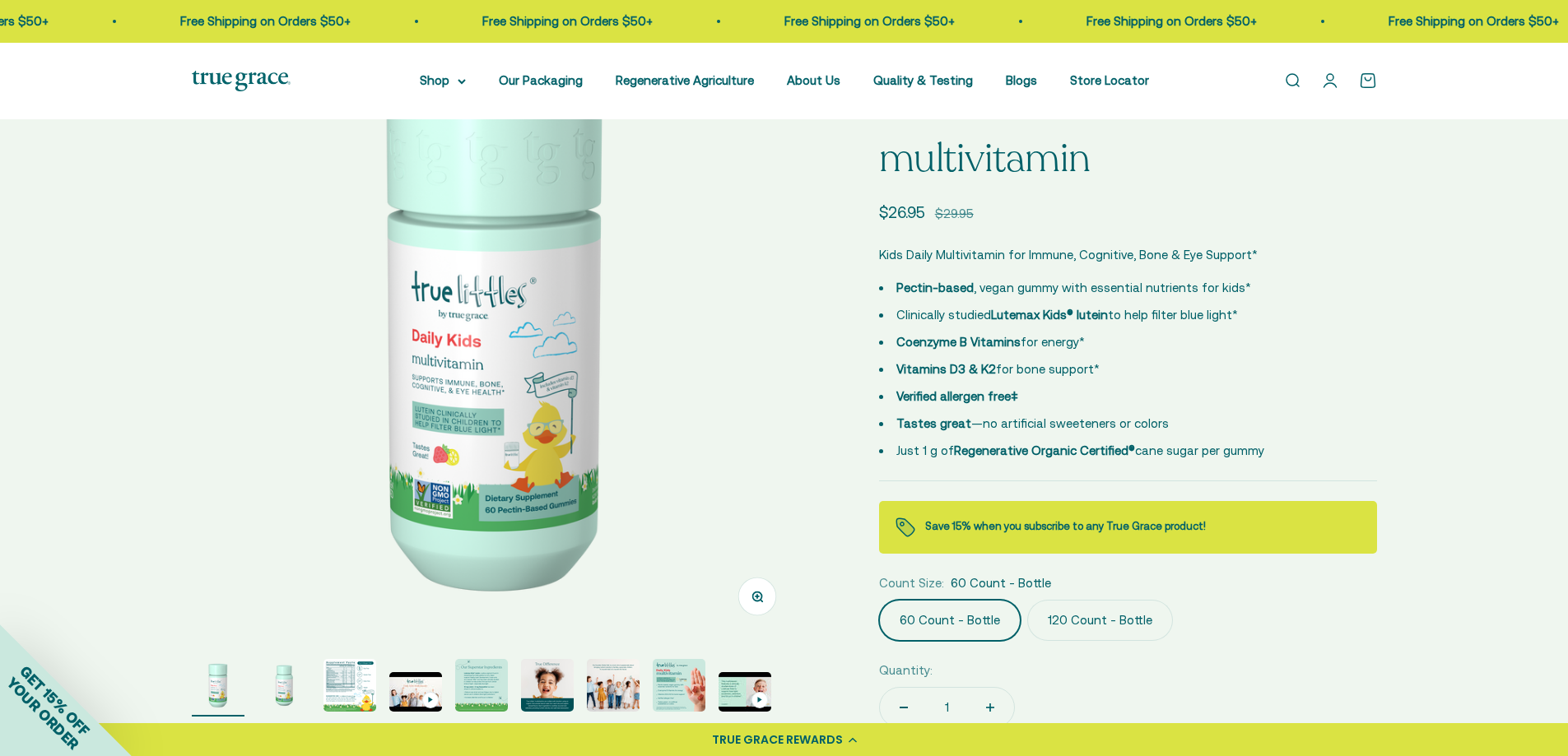 click at bounding box center [350, 685] 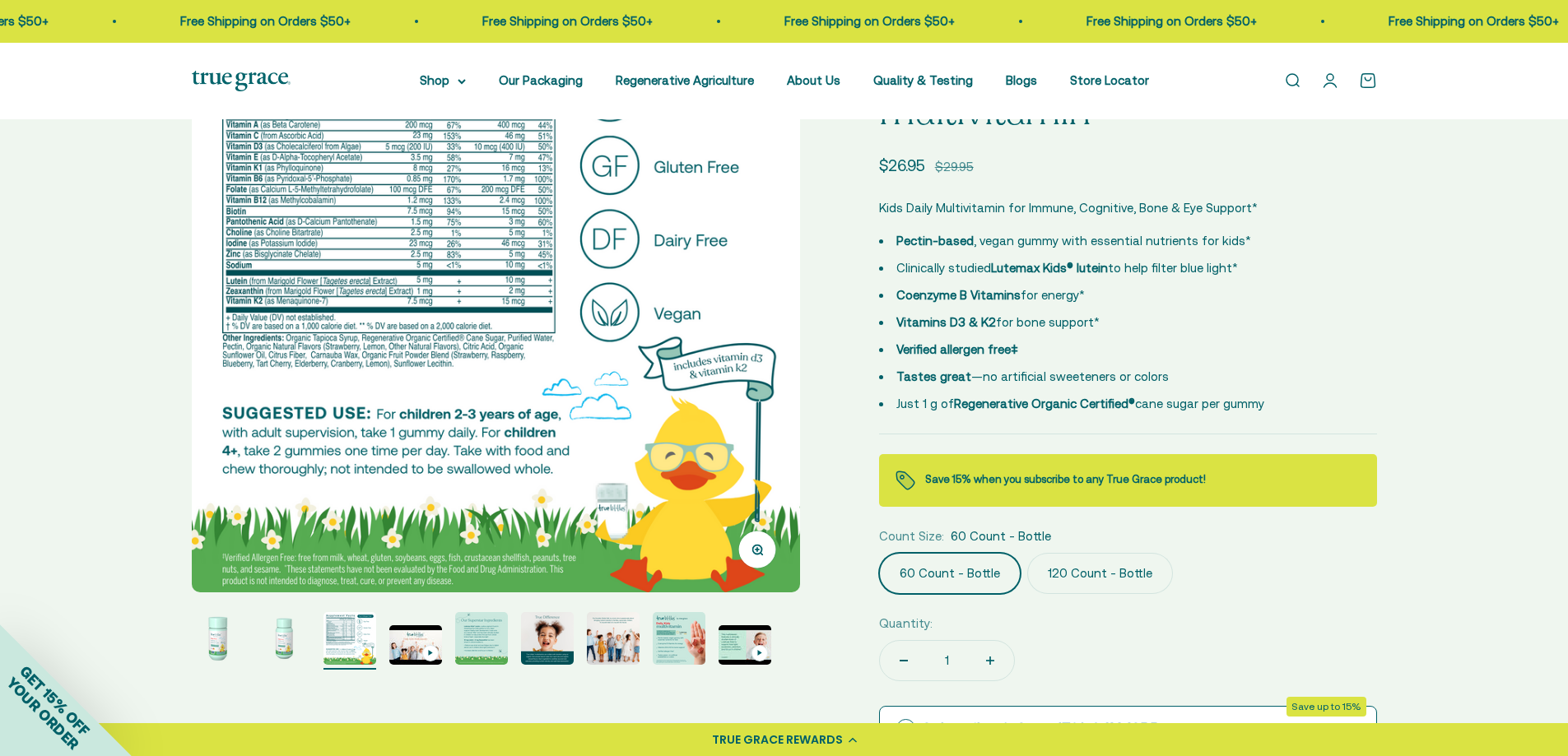 scroll, scrollTop: 254, scrollLeft: 0, axis: vertical 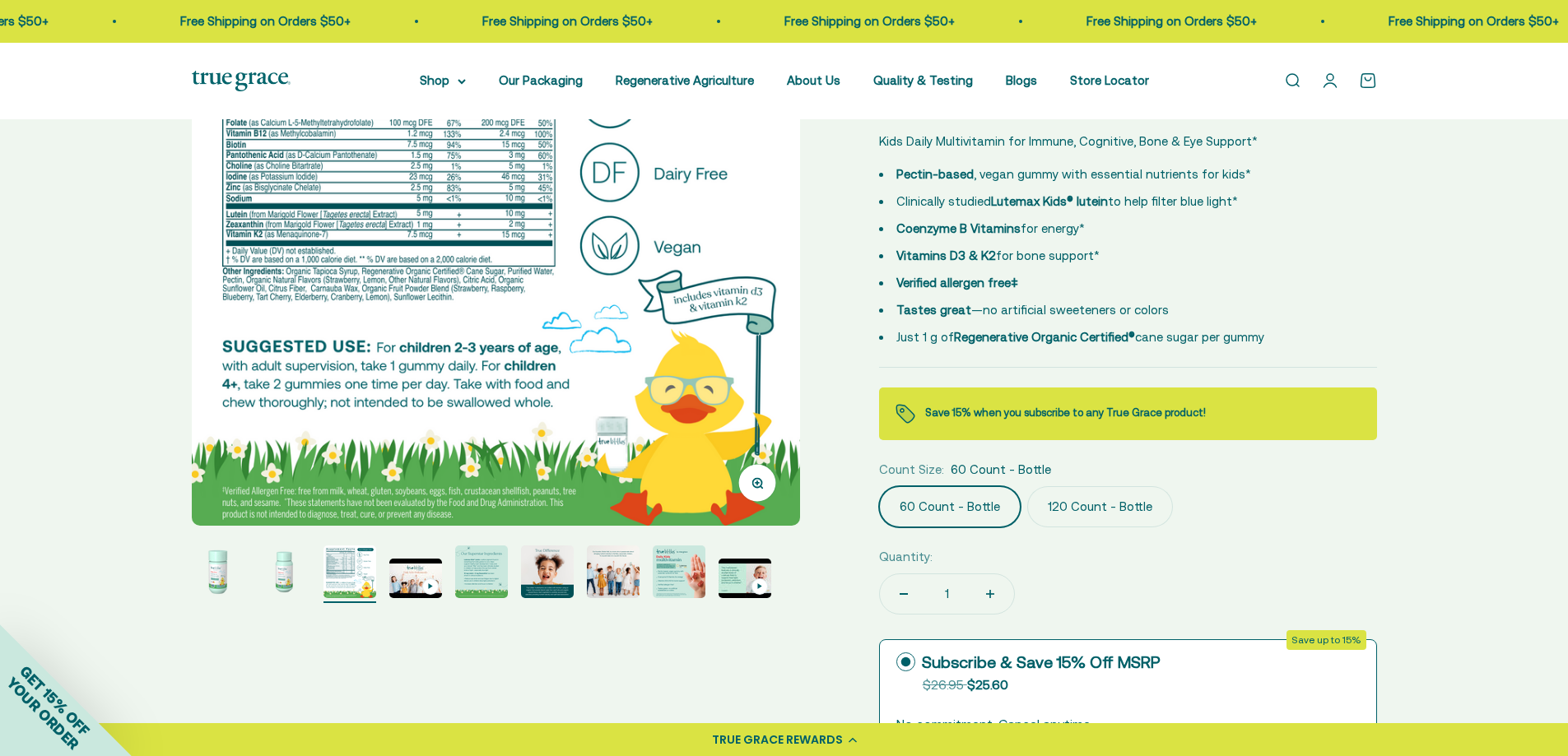 click at bounding box center (482, 572) 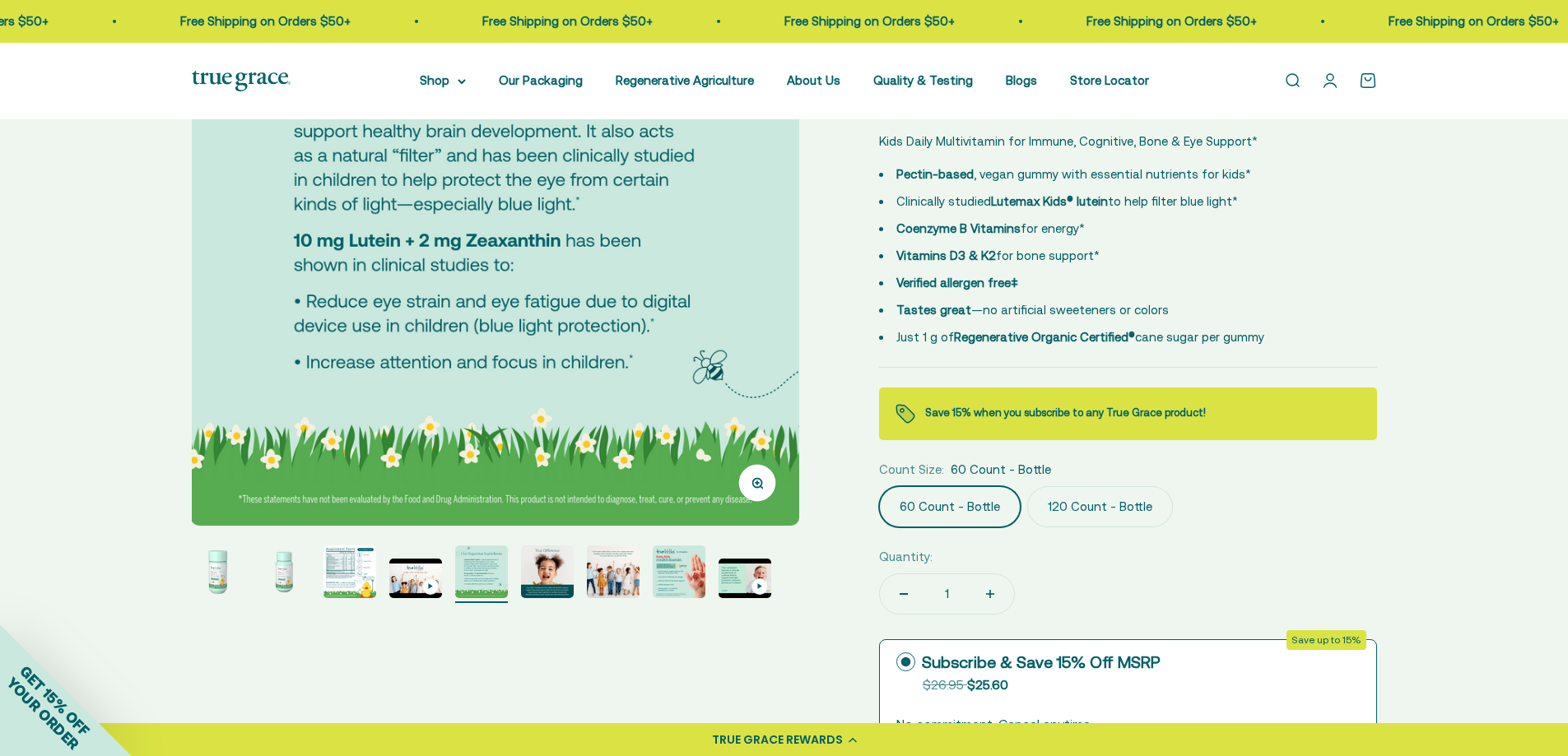 click at bounding box center [547, 572] 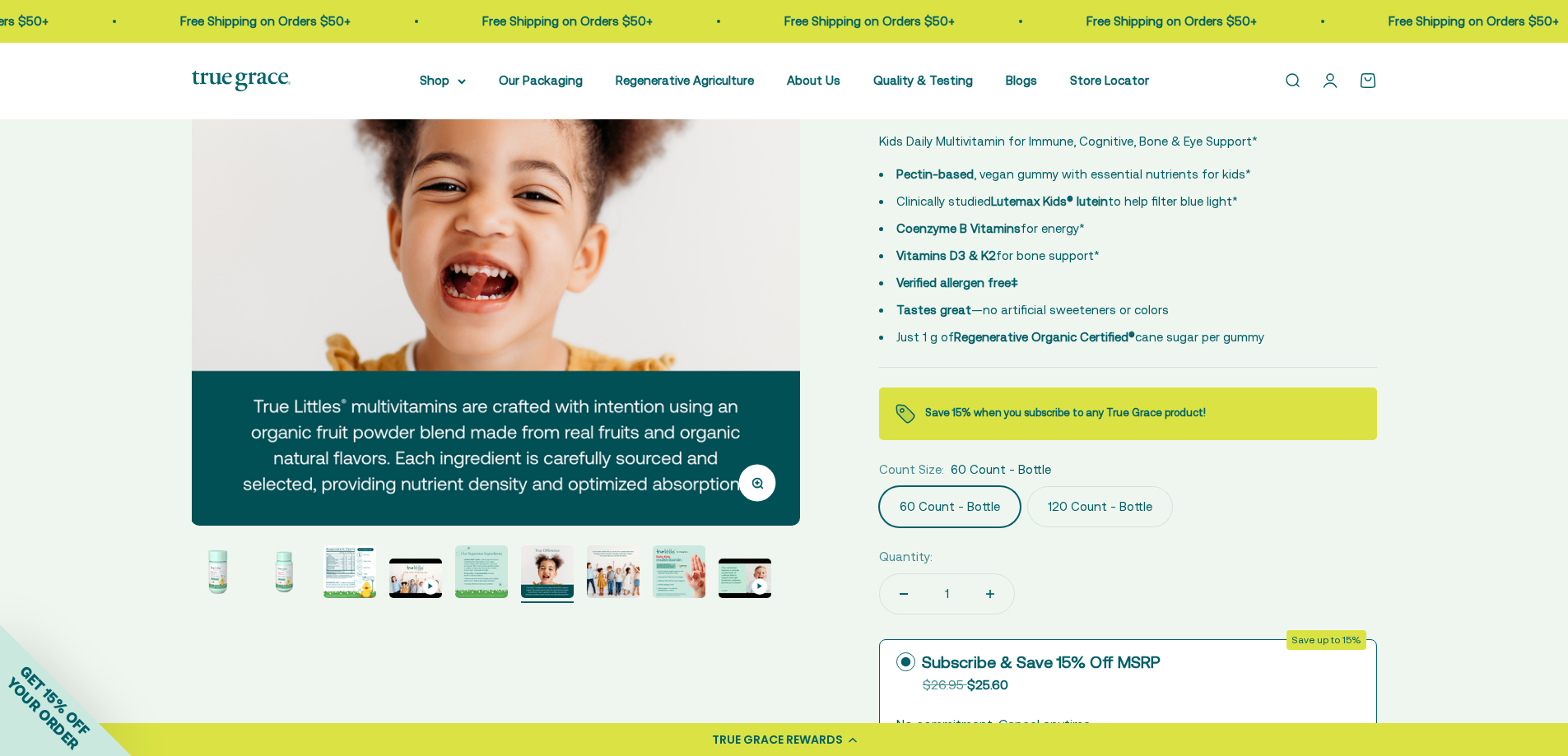 click at bounding box center [613, 572] 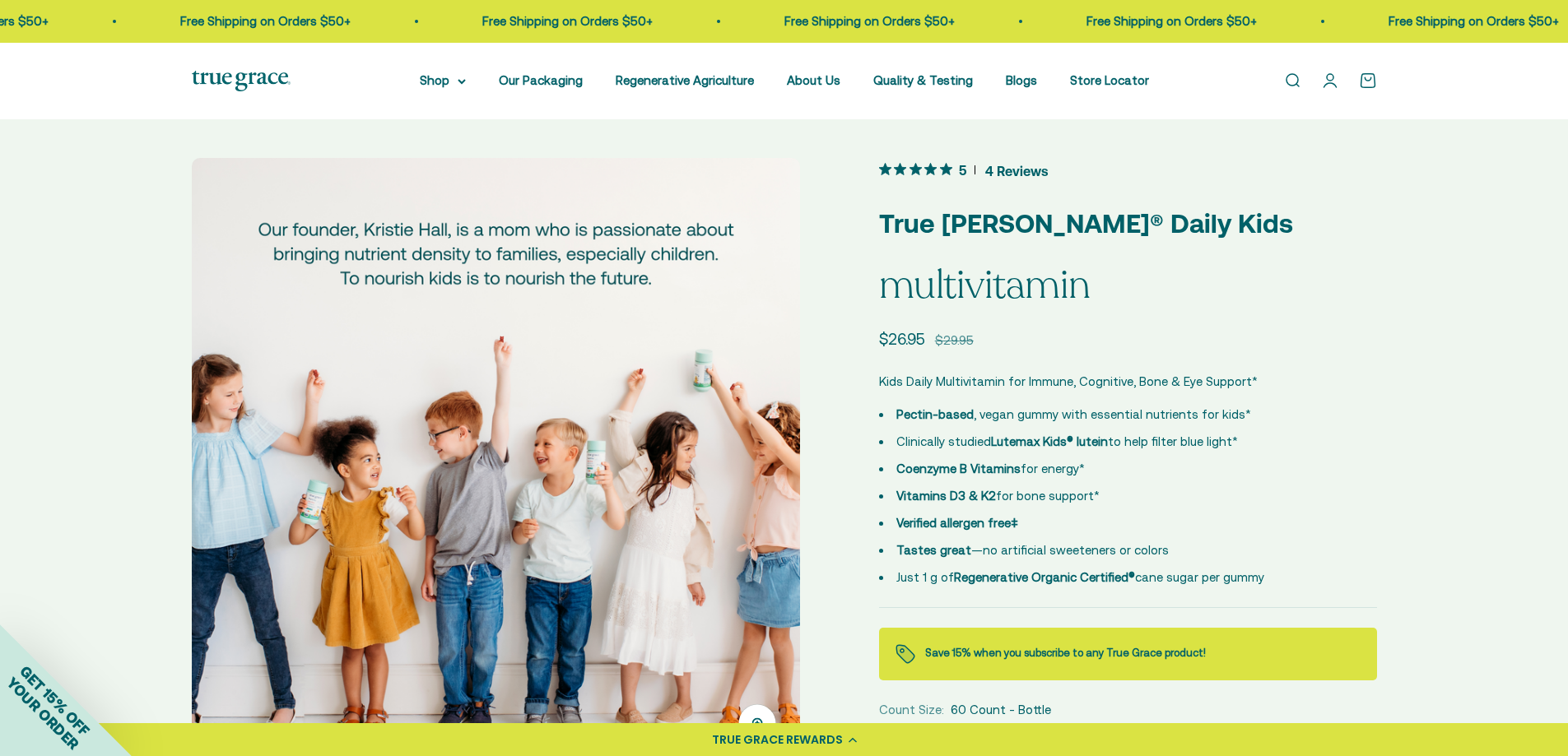 scroll, scrollTop: 0, scrollLeft: 0, axis: both 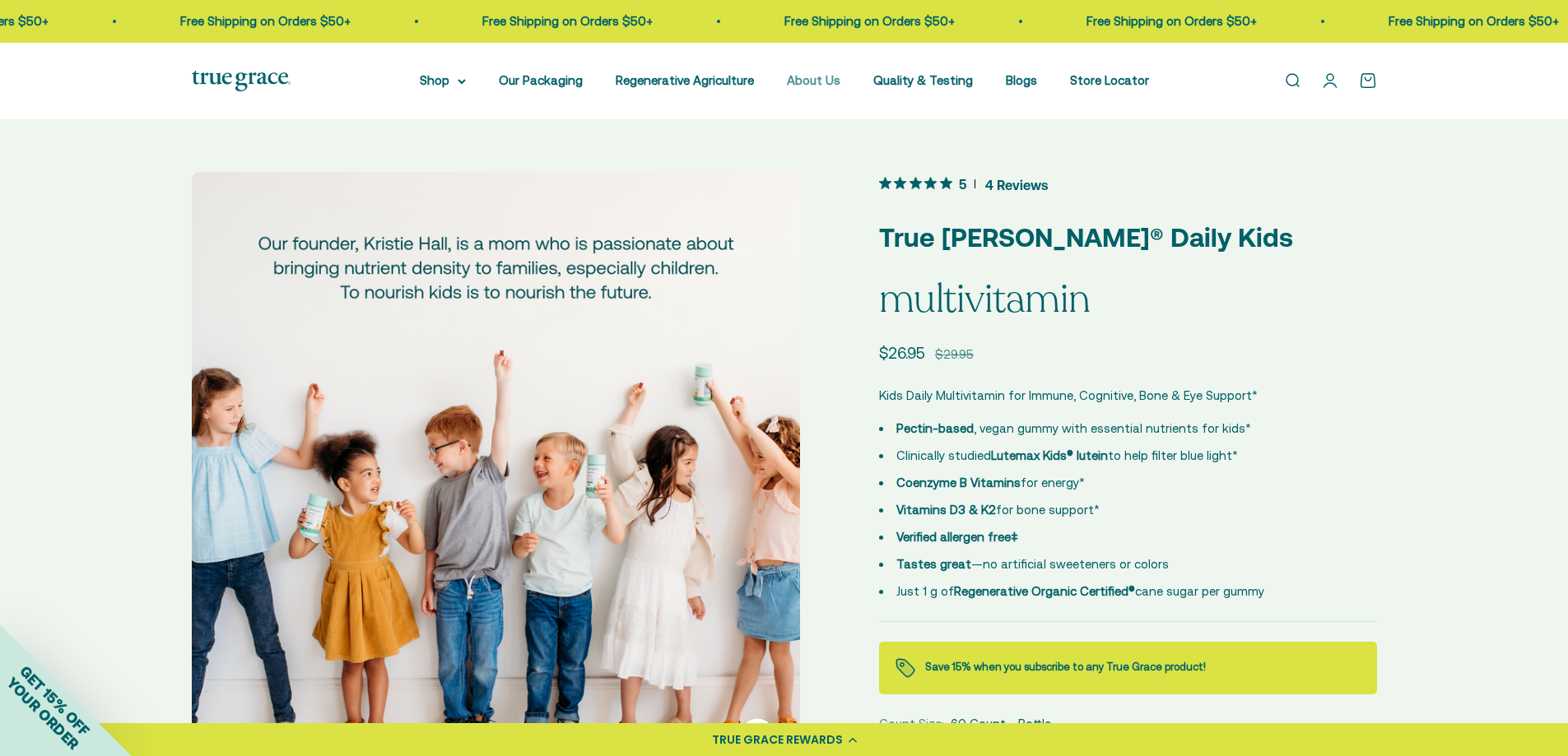 click on "About Us" at bounding box center (813, 80) 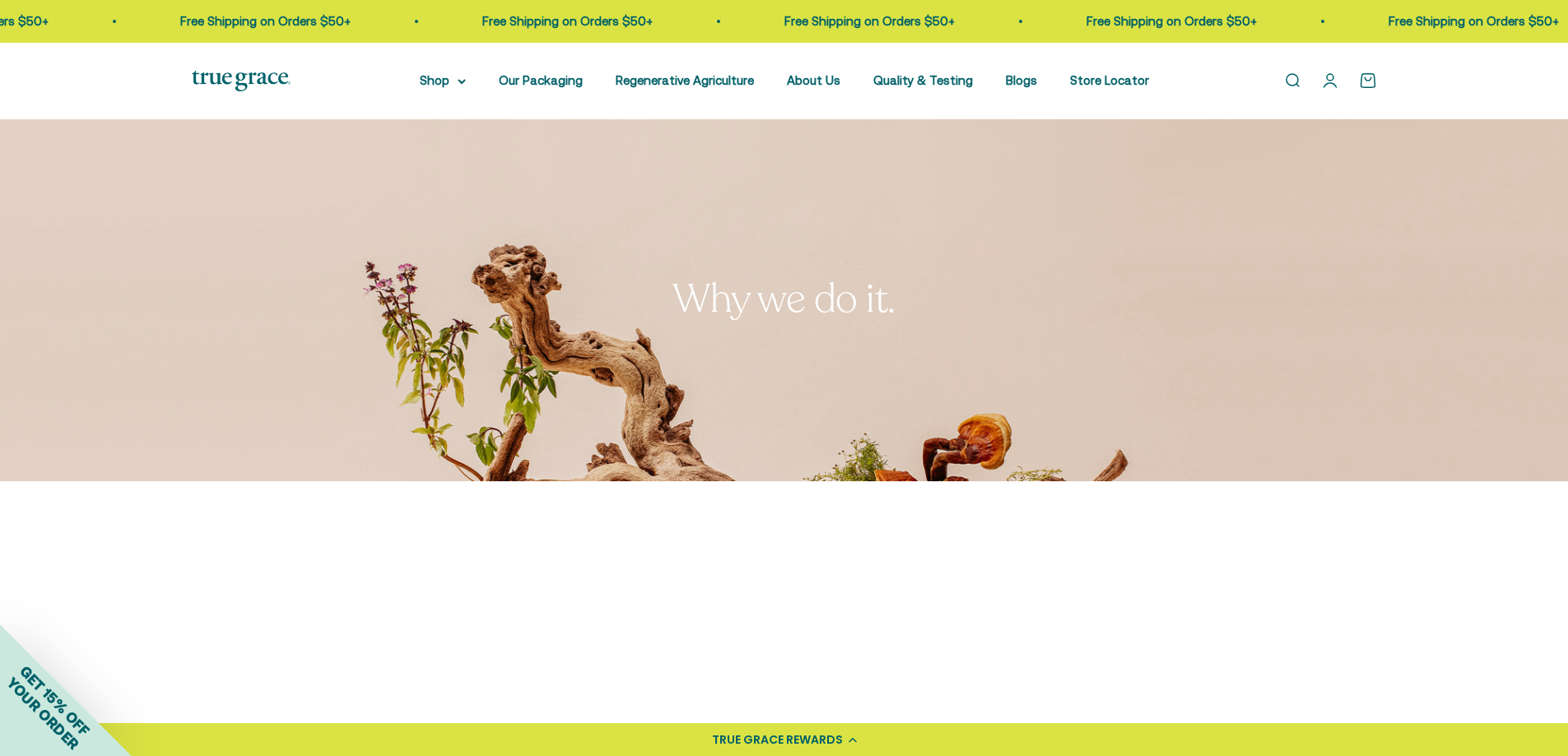 scroll, scrollTop: 0, scrollLeft: 0, axis: both 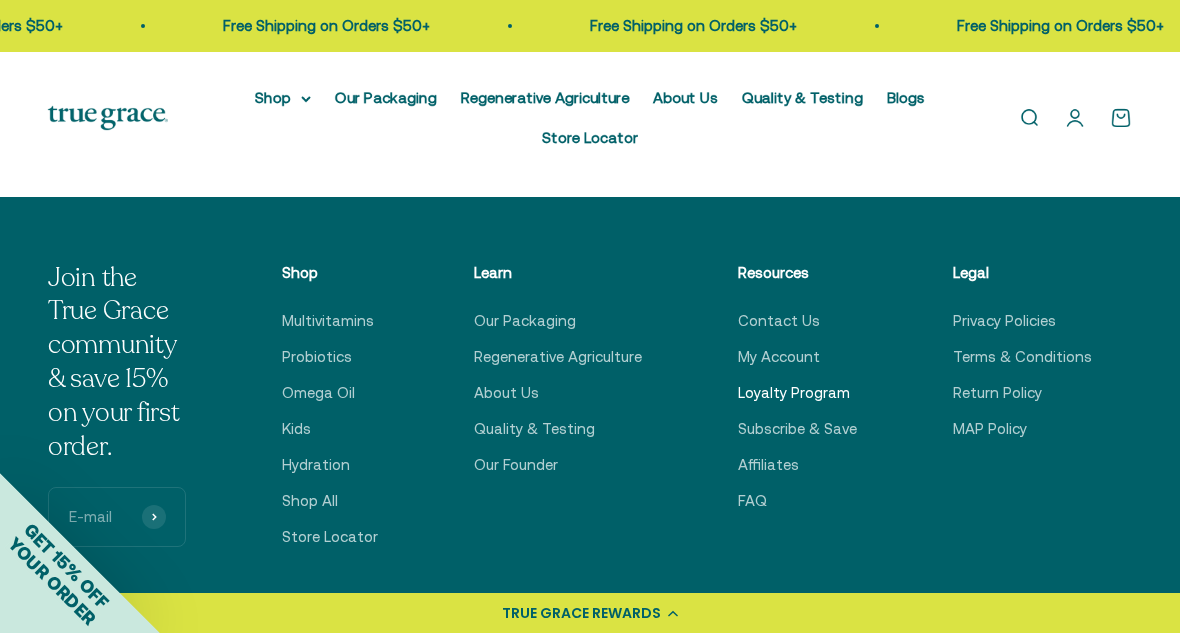 click on "Loyalty Program" at bounding box center [794, 393] 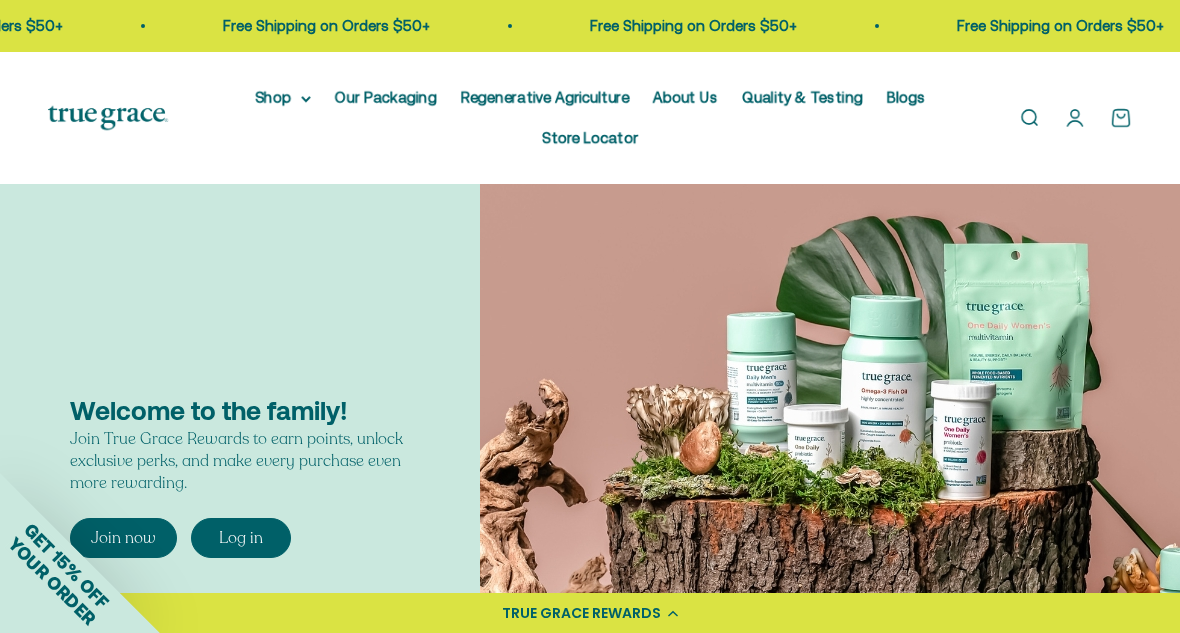 scroll, scrollTop: 0, scrollLeft: 0, axis: both 